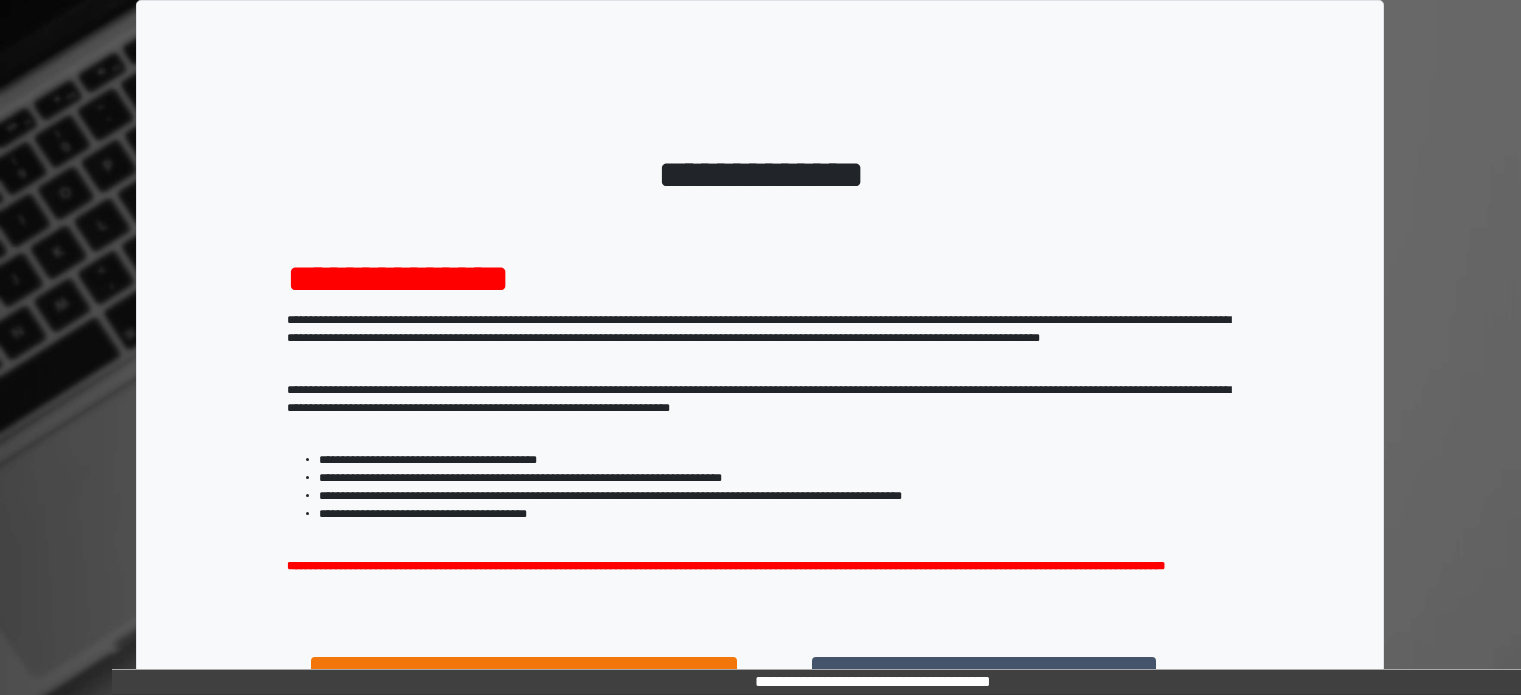 scroll, scrollTop: 214, scrollLeft: 0, axis: vertical 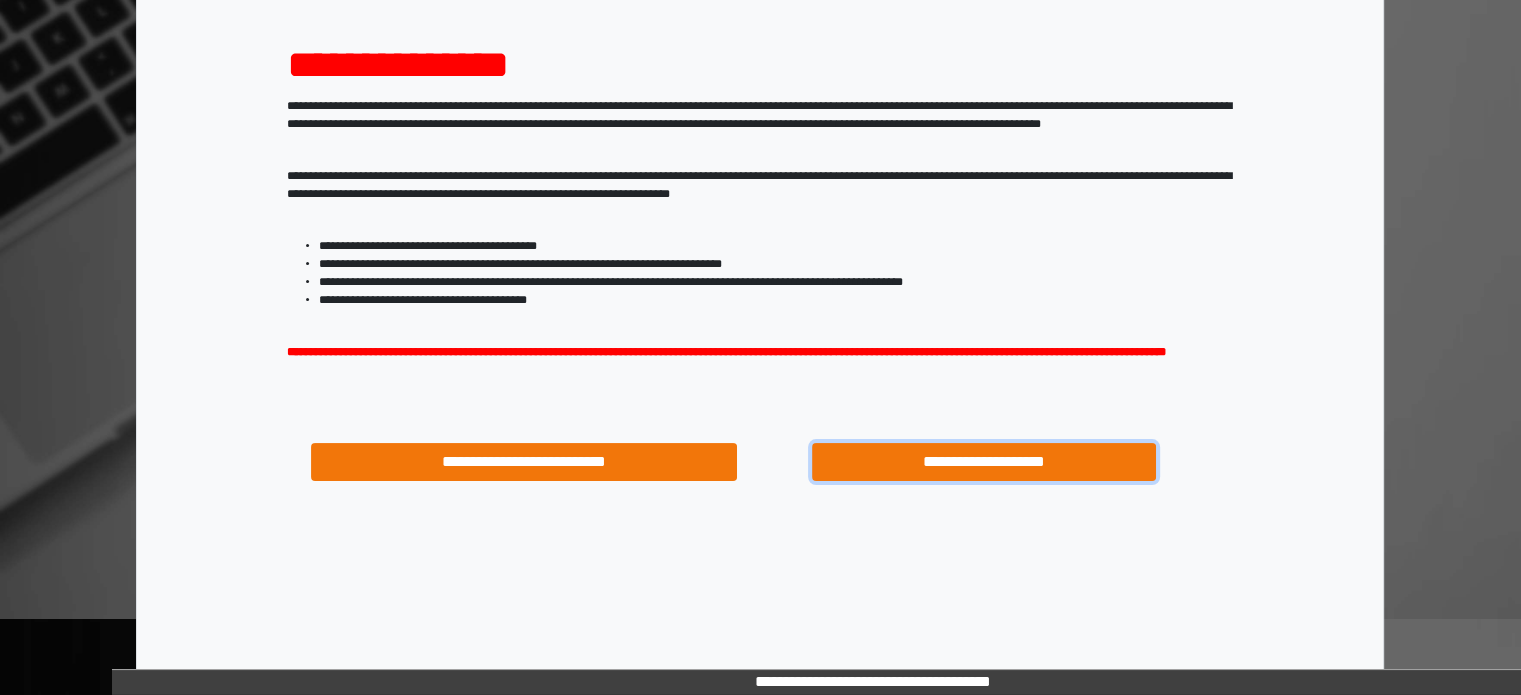 click on "**********" at bounding box center (984, 462) 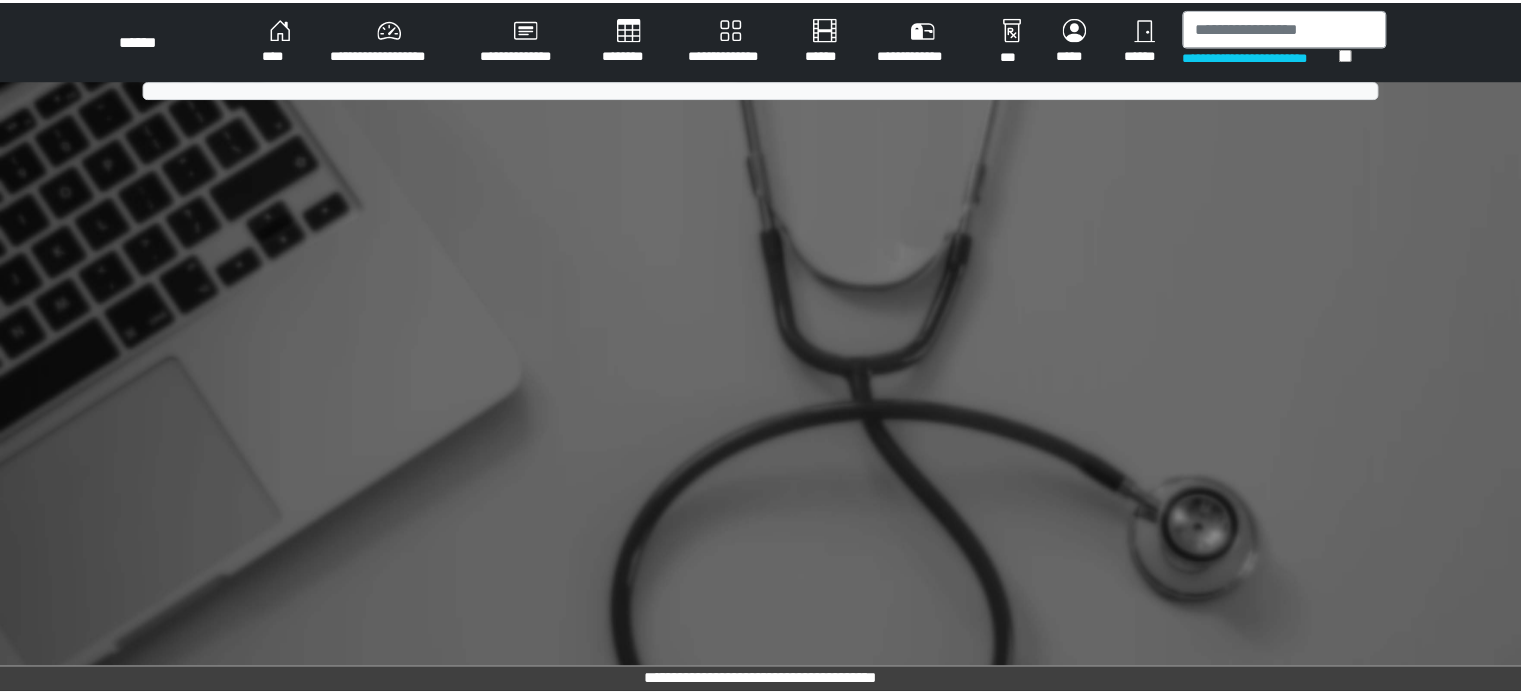 scroll, scrollTop: 0, scrollLeft: 0, axis: both 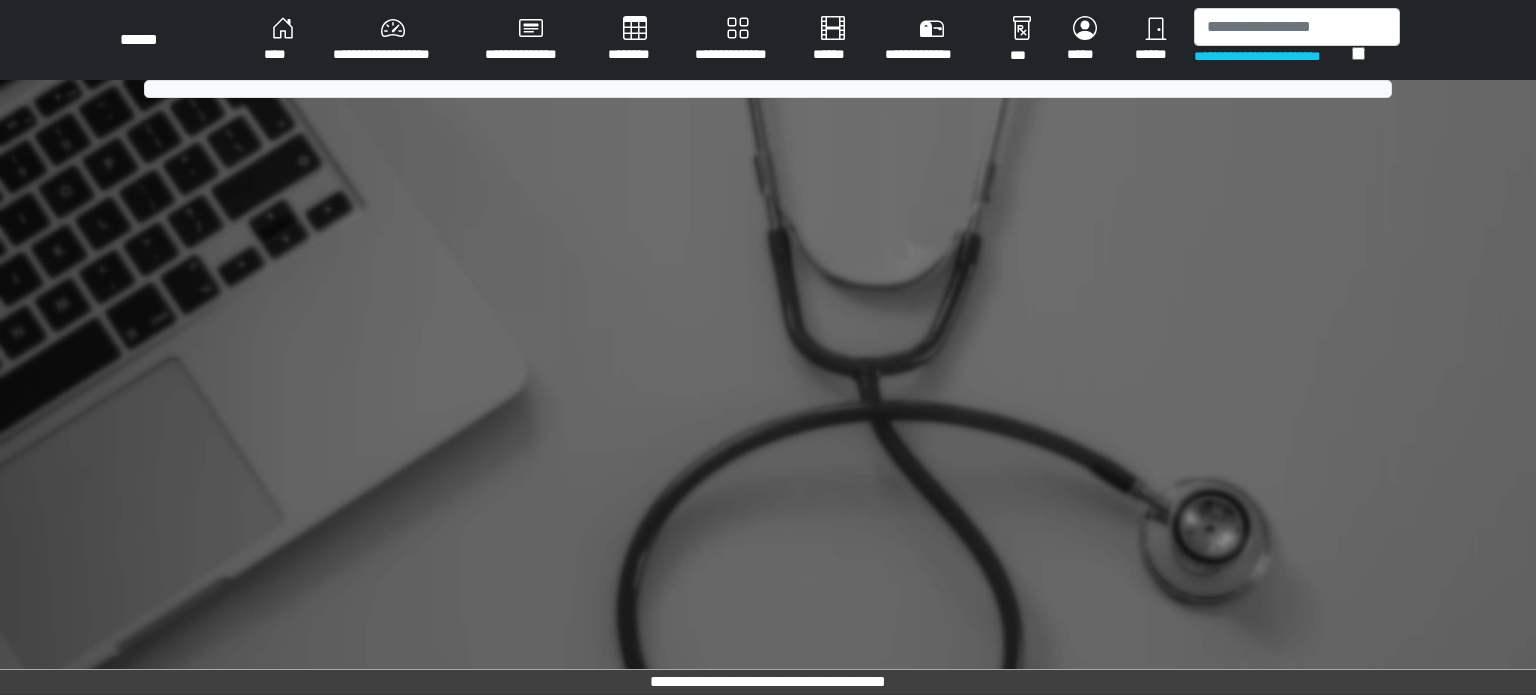 click on "**********" at bounding box center (393, 40) 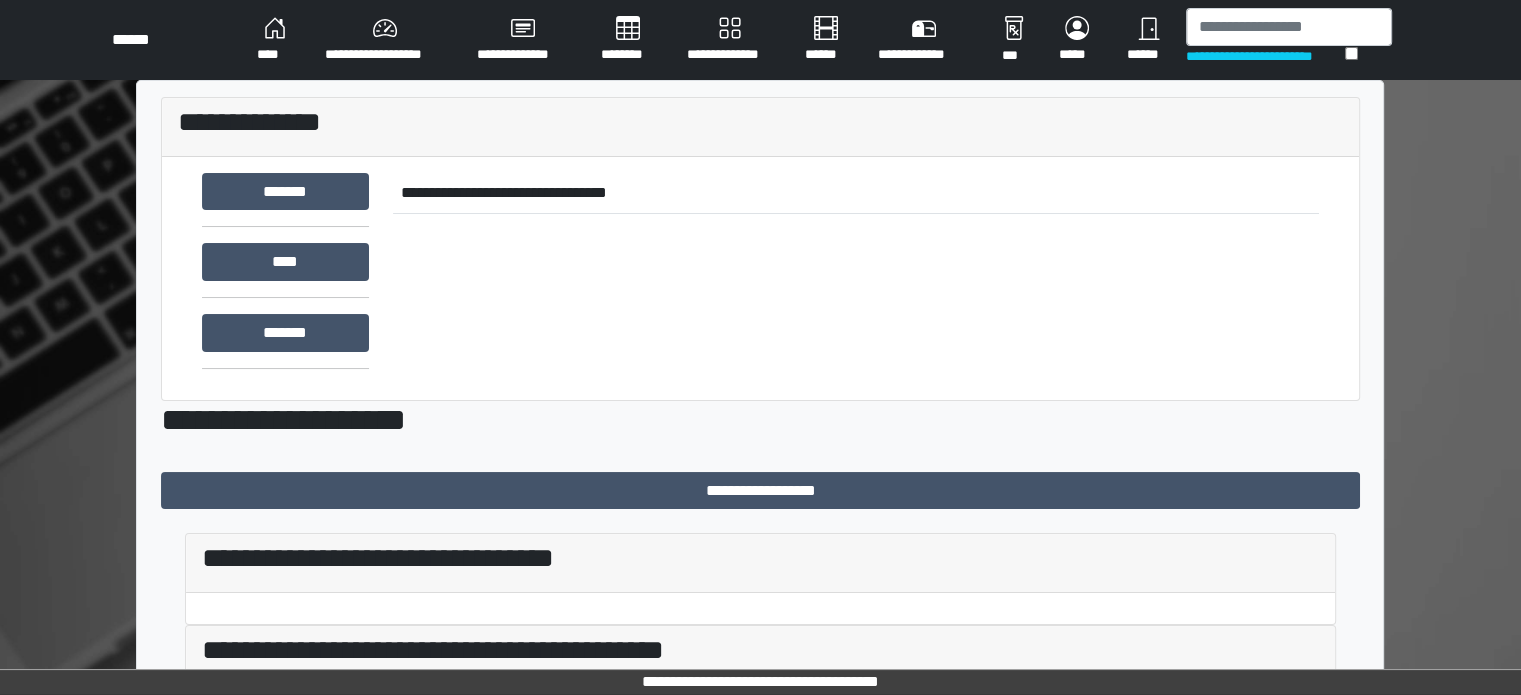 click on "**********" at bounding box center (385, 40) 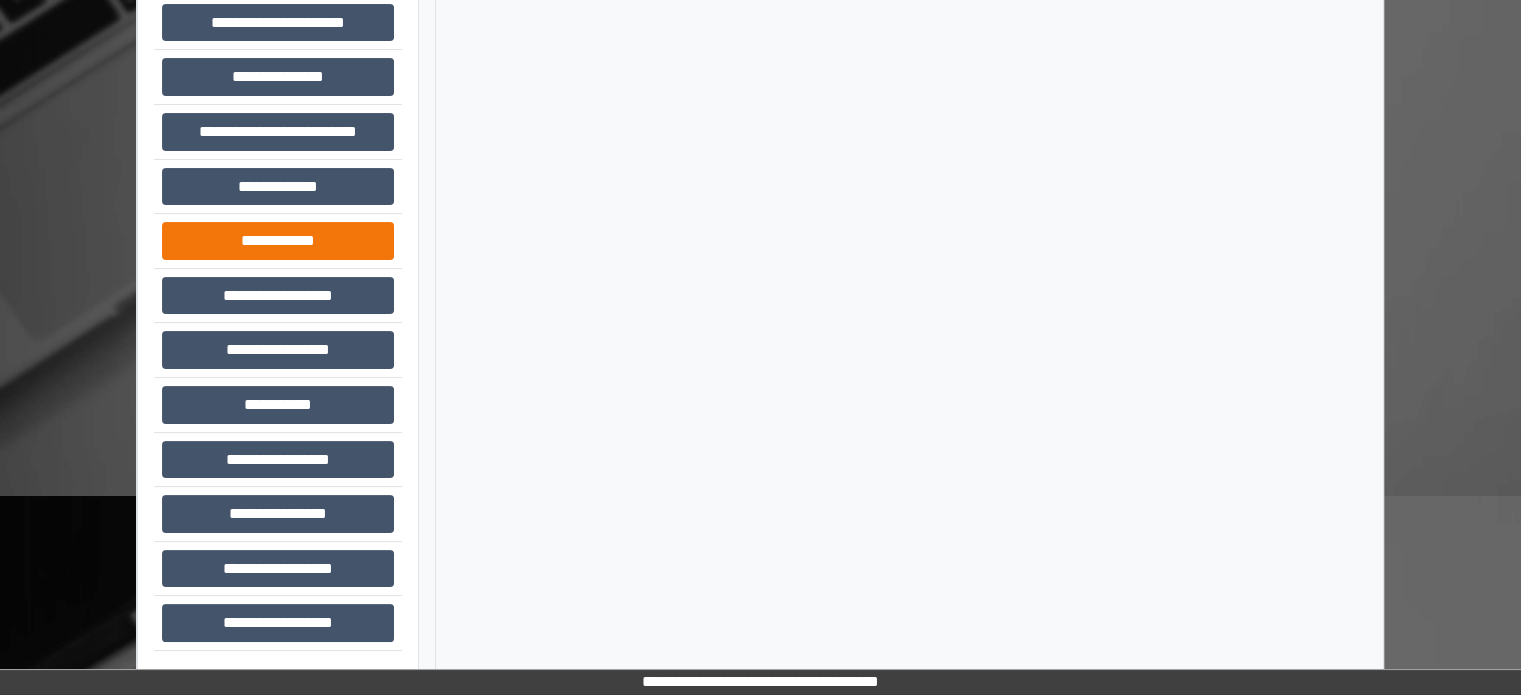 scroll, scrollTop: 339, scrollLeft: 0, axis: vertical 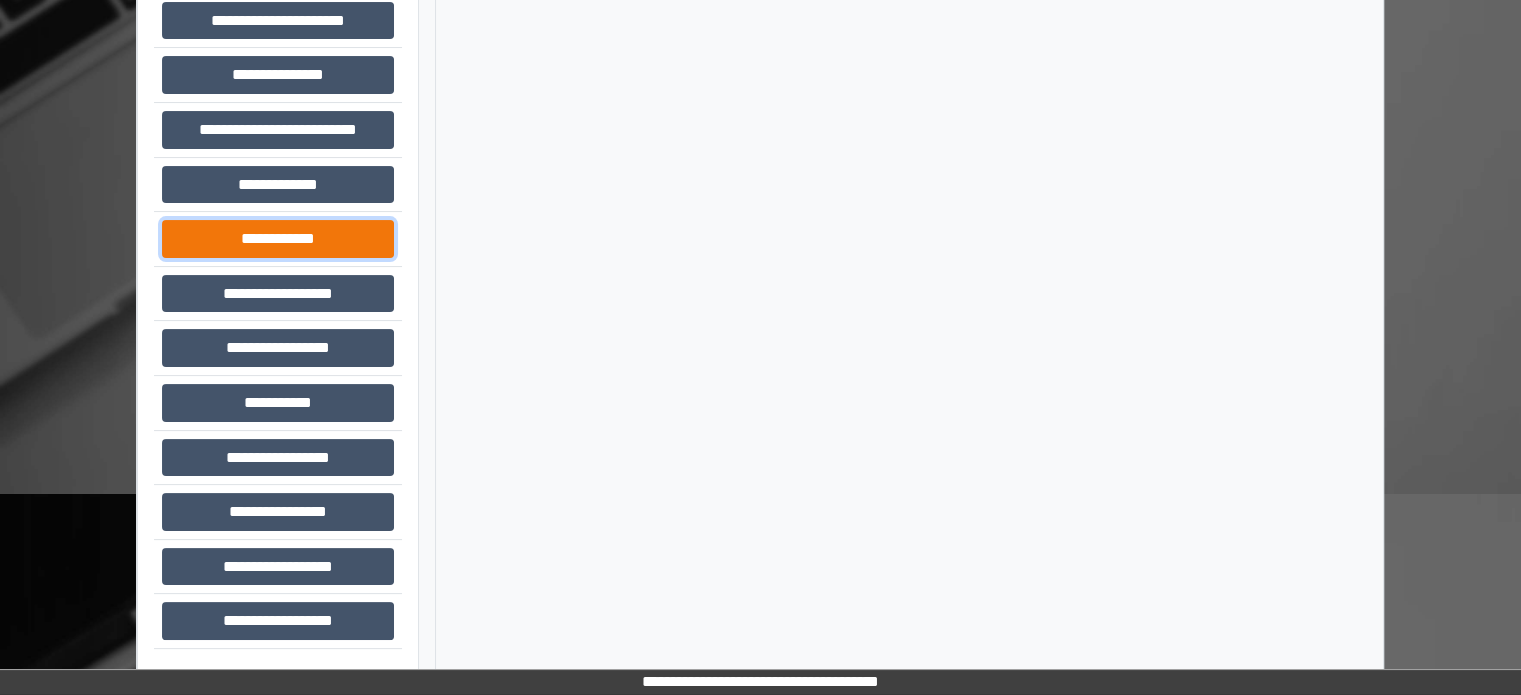 click on "**********" at bounding box center [278, 239] 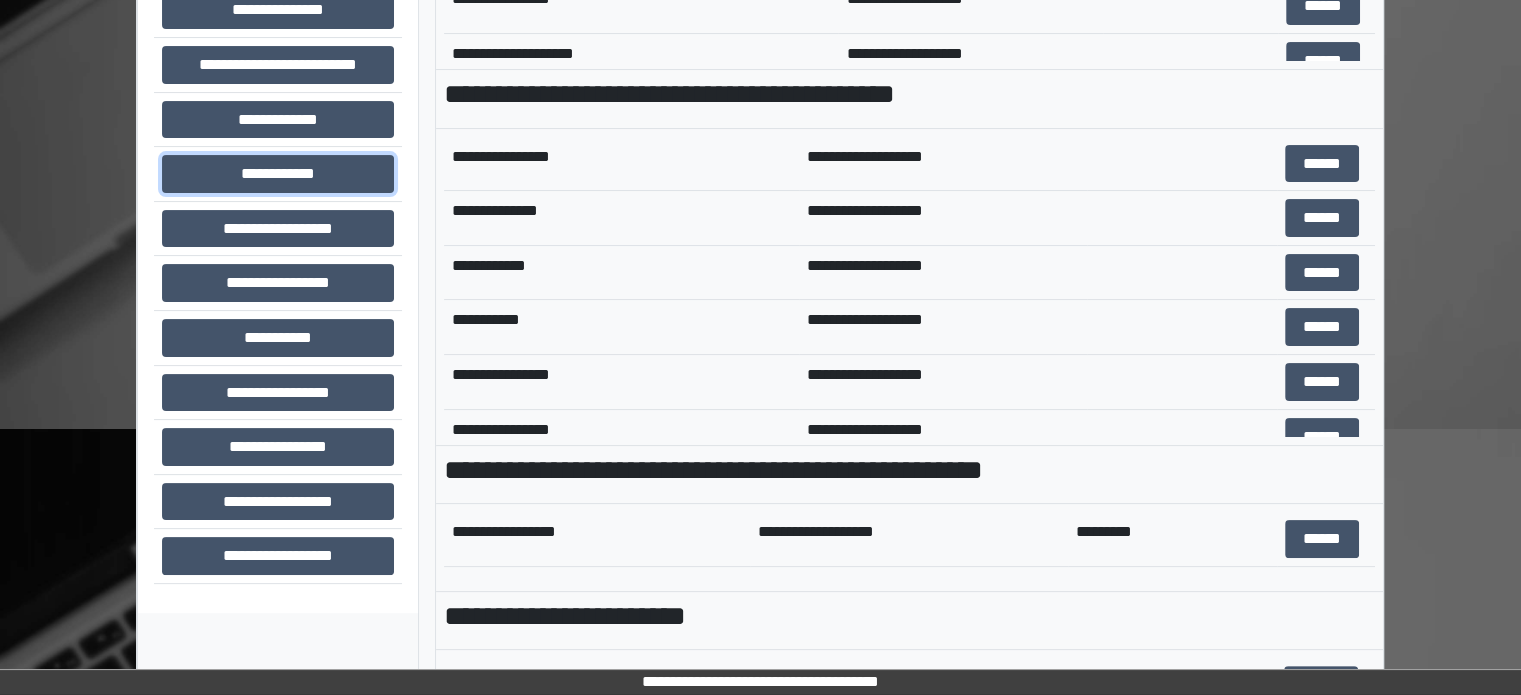 scroll, scrollTop: 708, scrollLeft: 0, axis: vertical 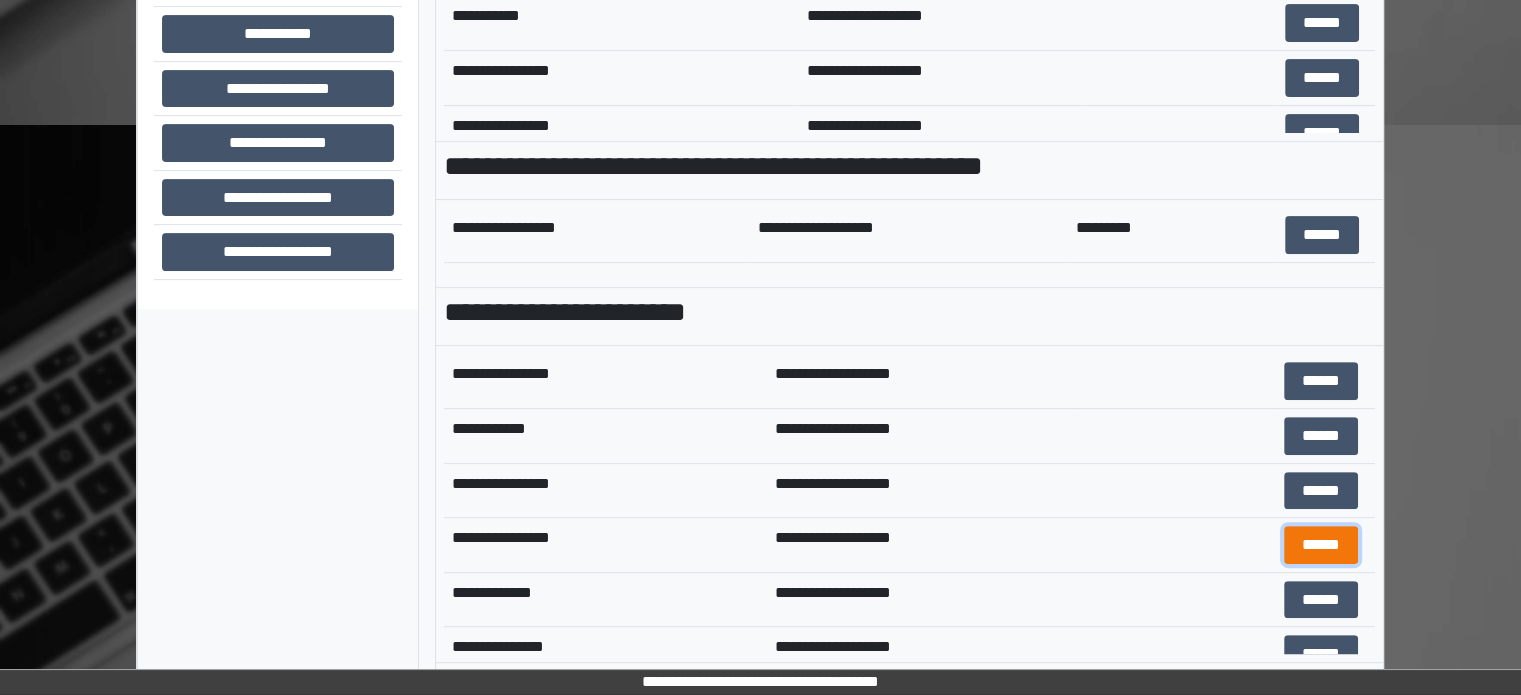 click on "******" at bounding box center (1321, 545) 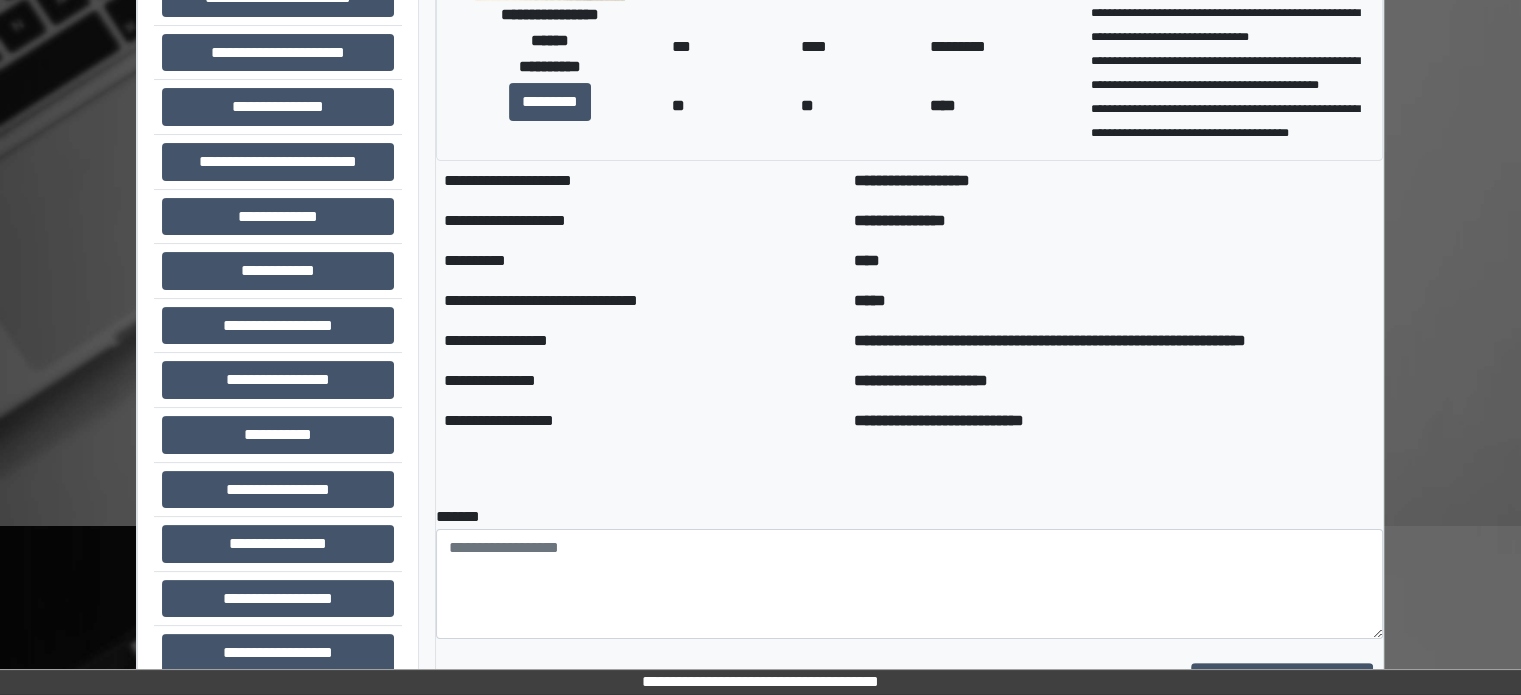 scroll, scrollTop: 308, scrollLeft: 0, axis: vertical 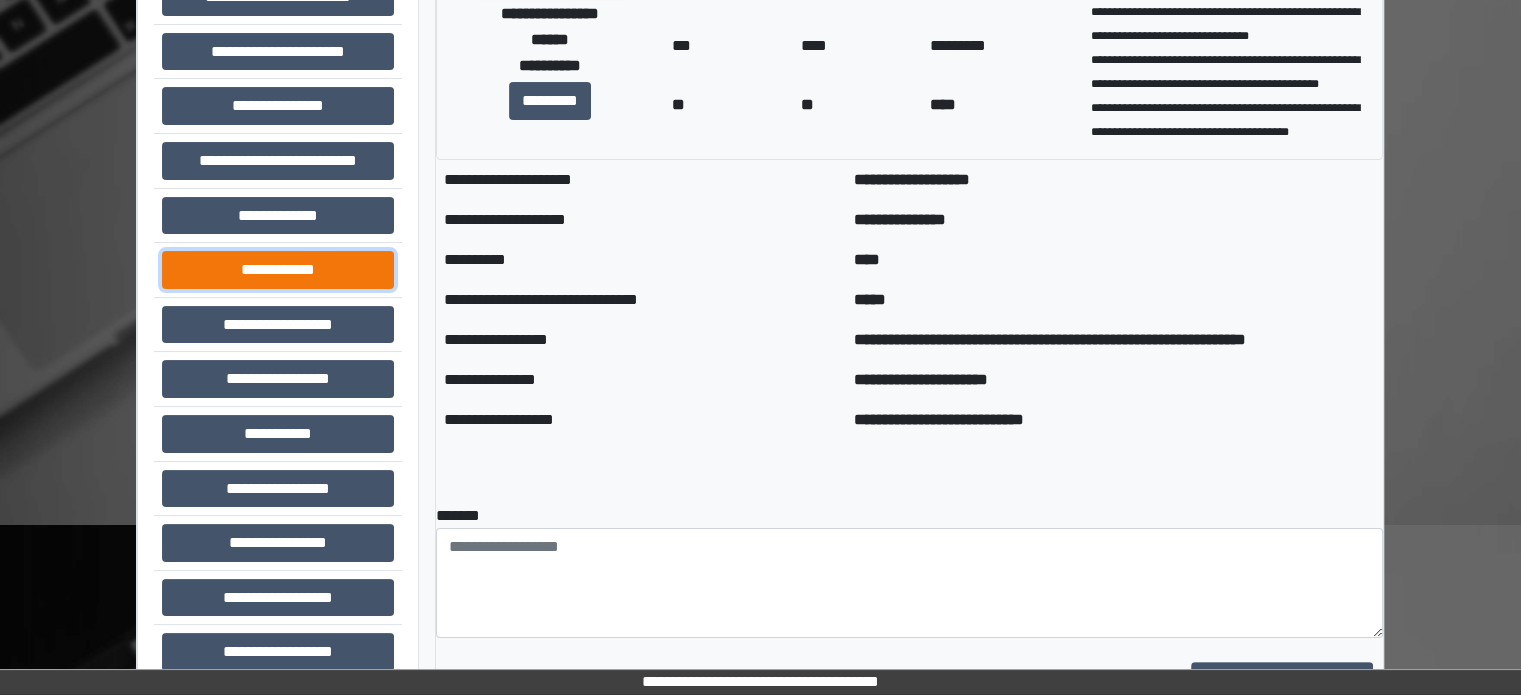 click on "**********" at bounding box center [278, 270] 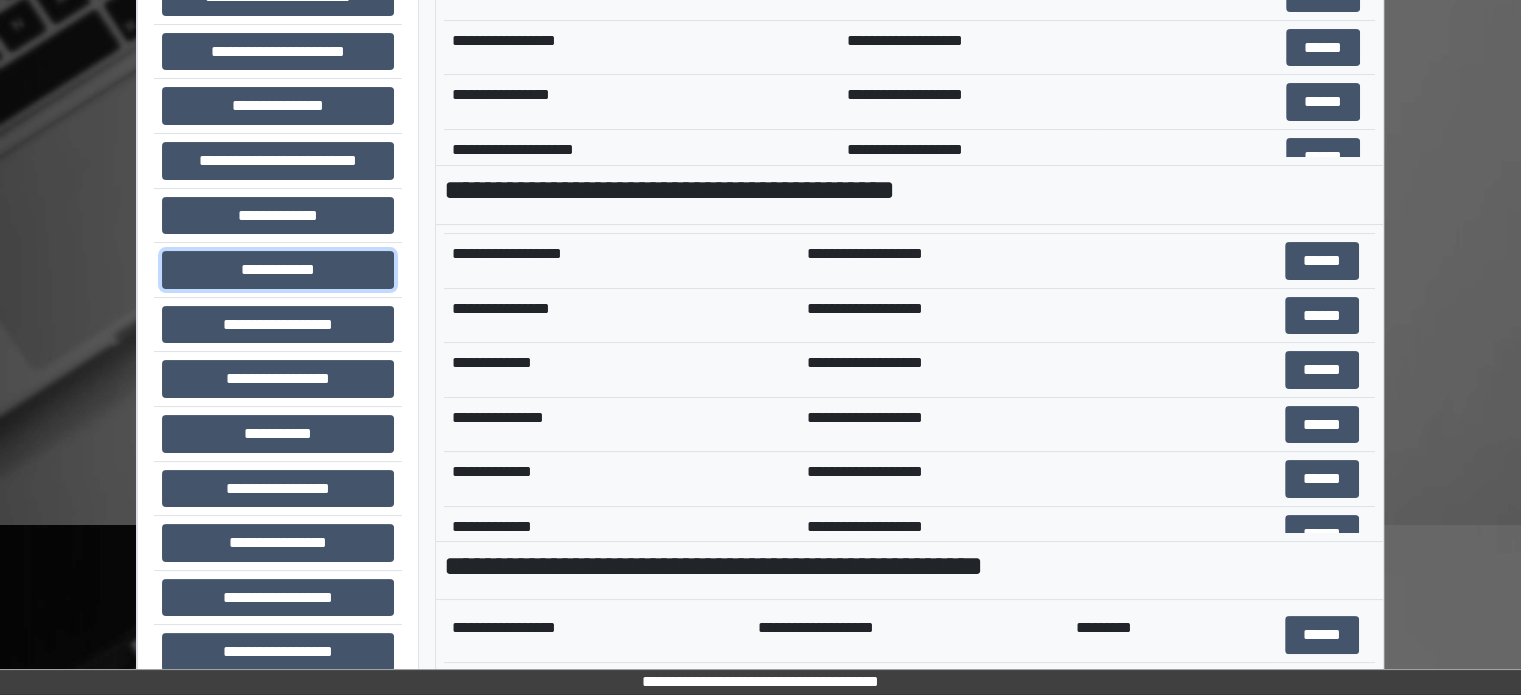 scroll, scrollTop: 500, scrollLeft: 0, axis: vertical 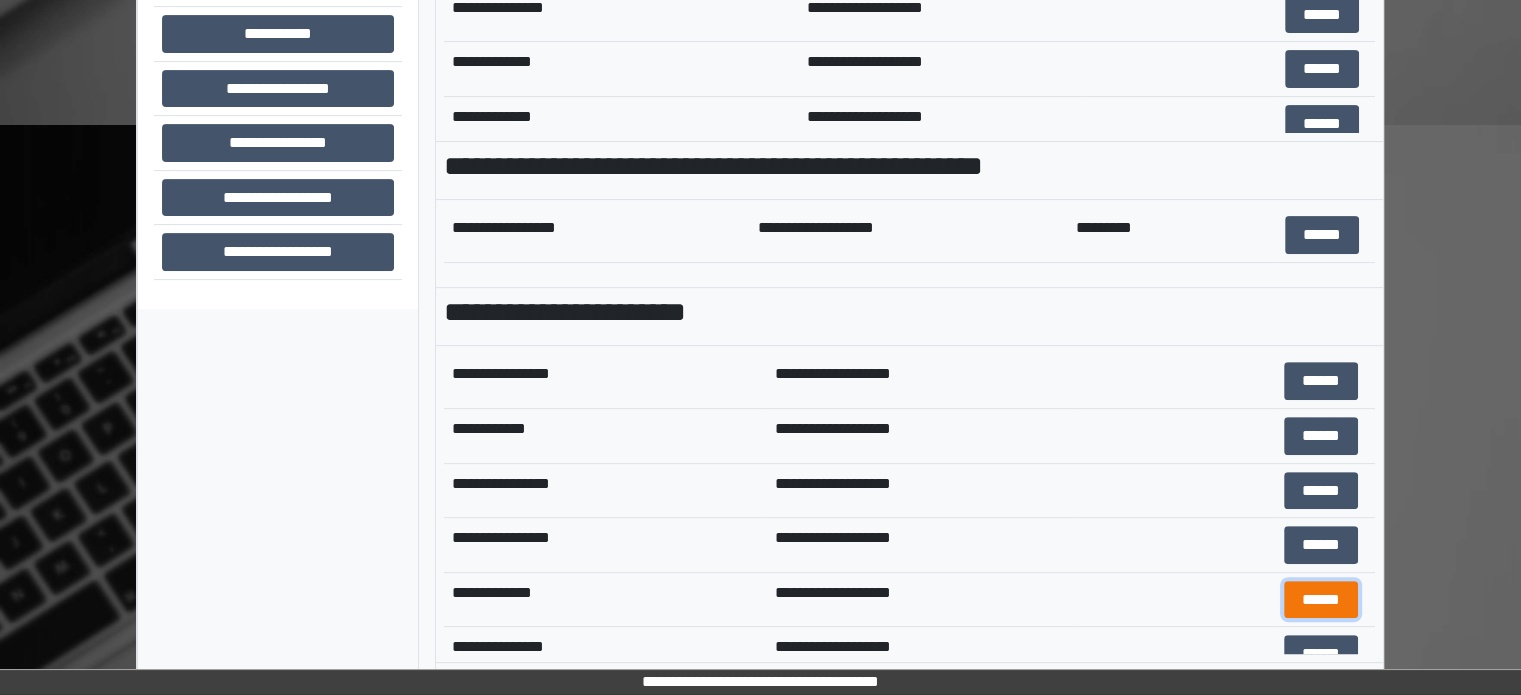 click on "******" at bounding box center (1321, 600) 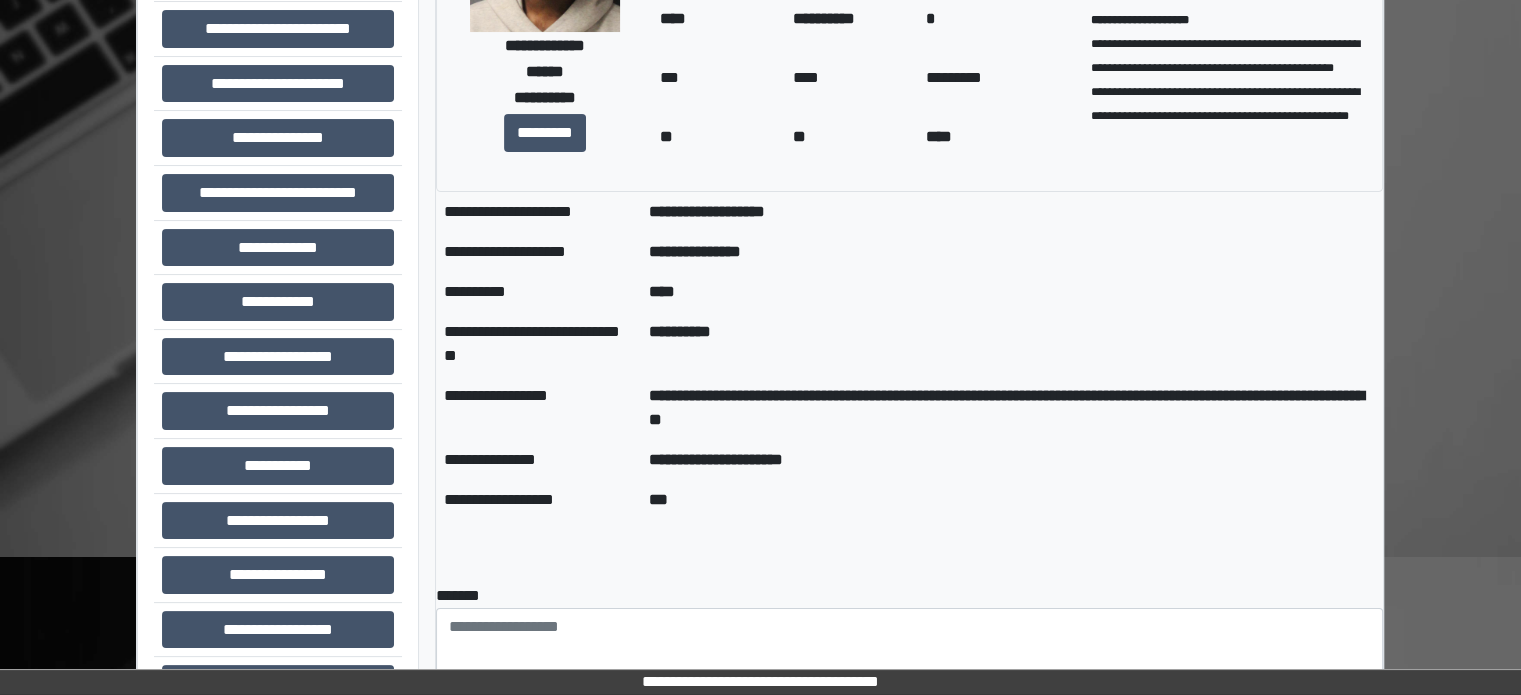 scroll, scrollTop: 408, scrollLeft: 0, axis: vertical 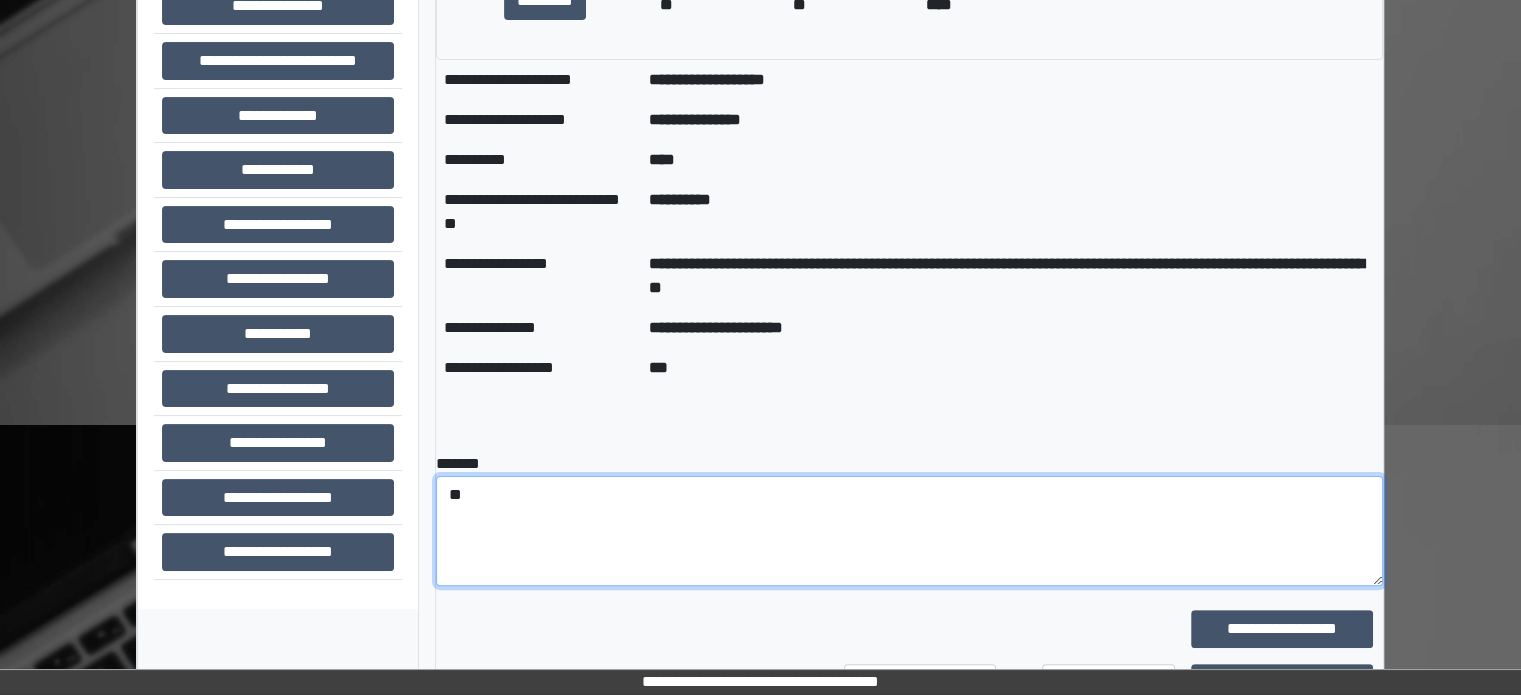 type on "*" 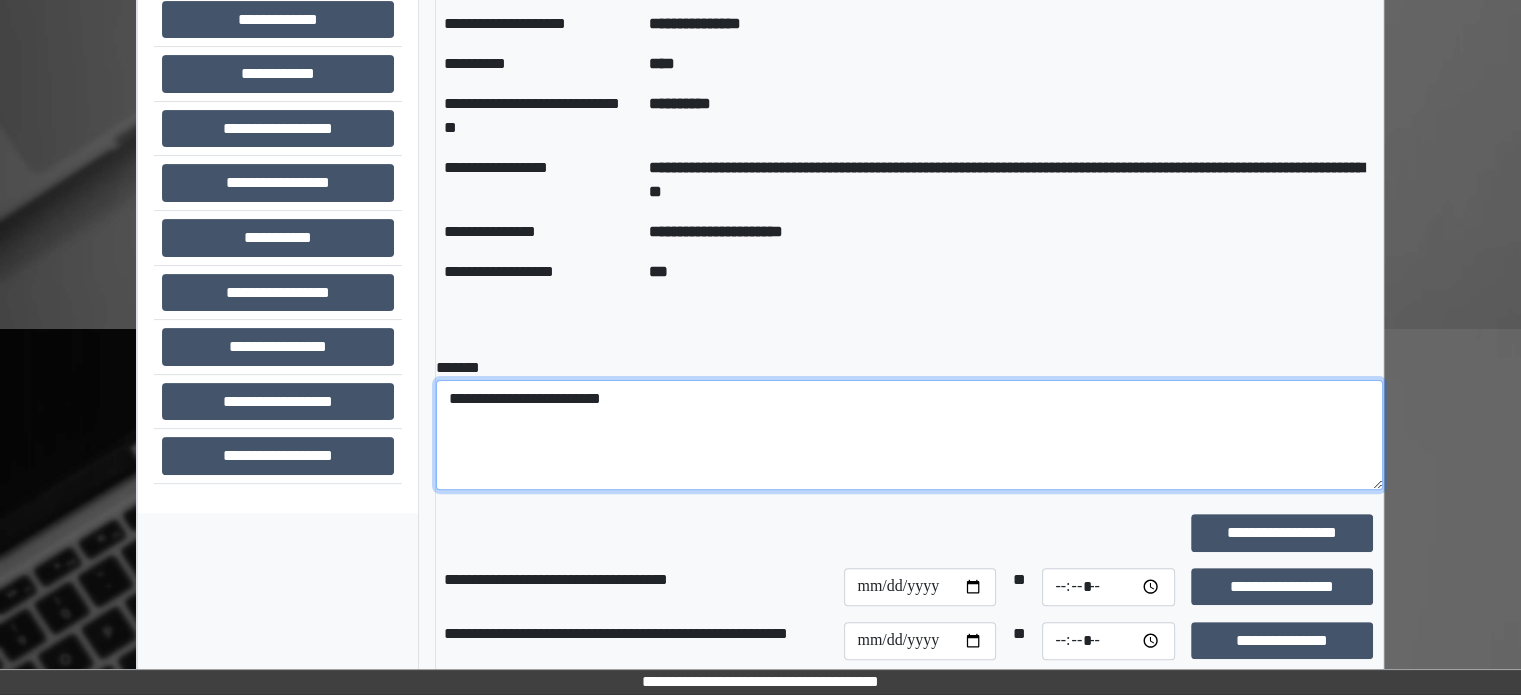scroll, scrollTop: 608, scrollLeft: 0, axis: vertical 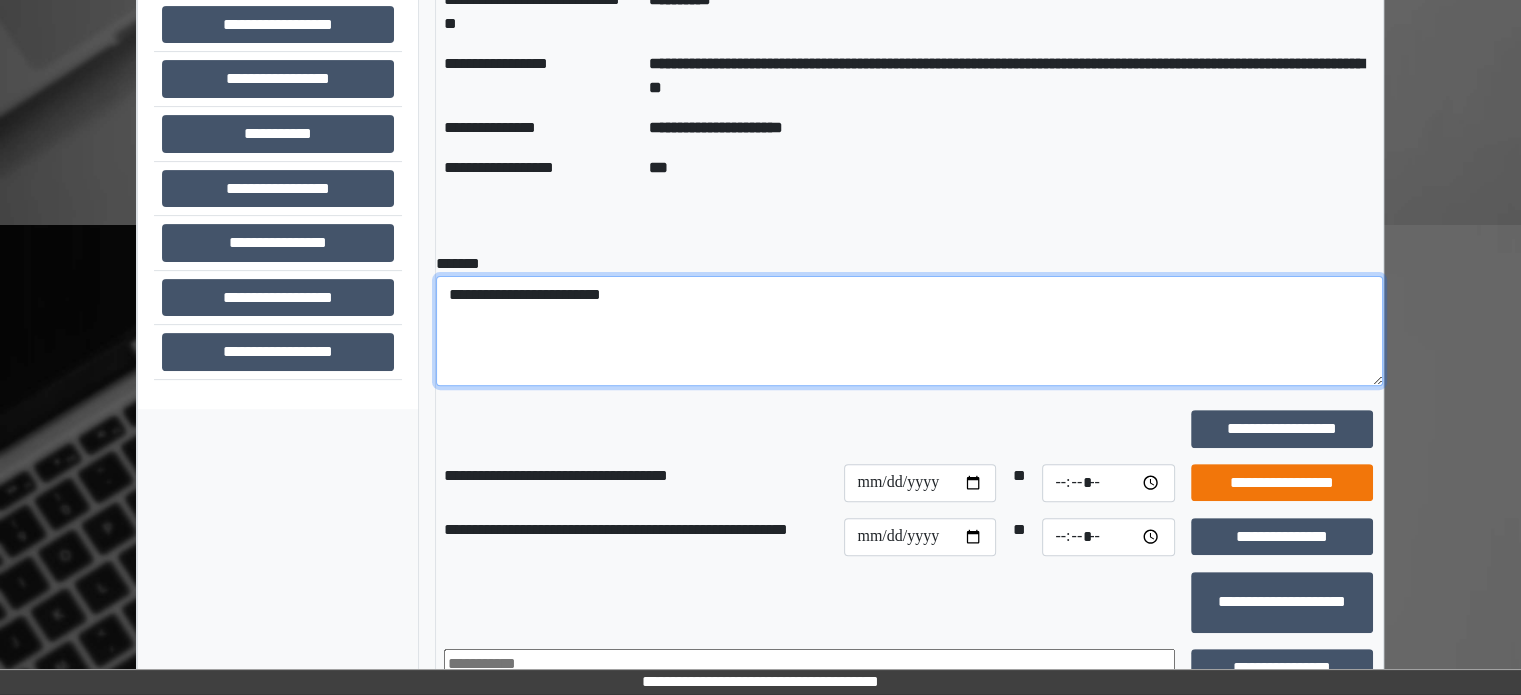 type on "**********" 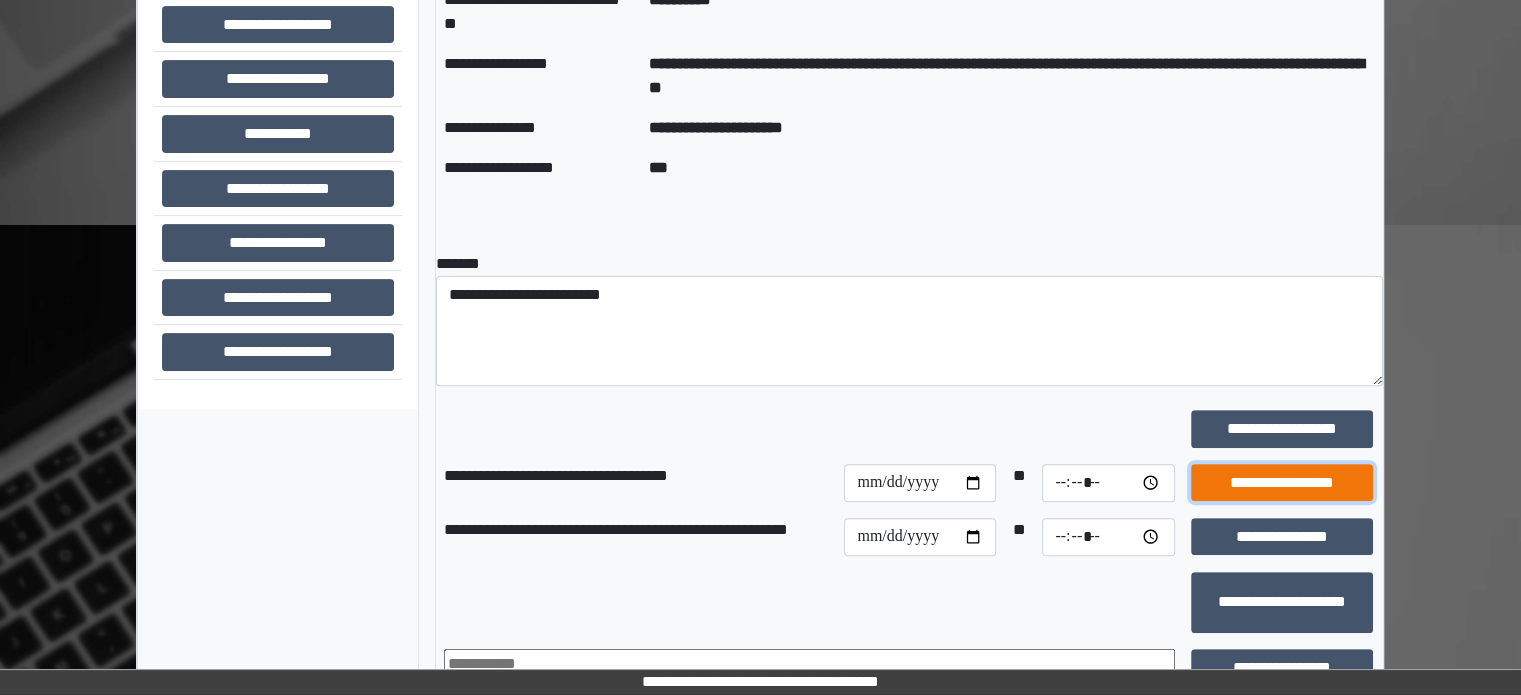 click on "**********" at bounding box center (1282, 483) 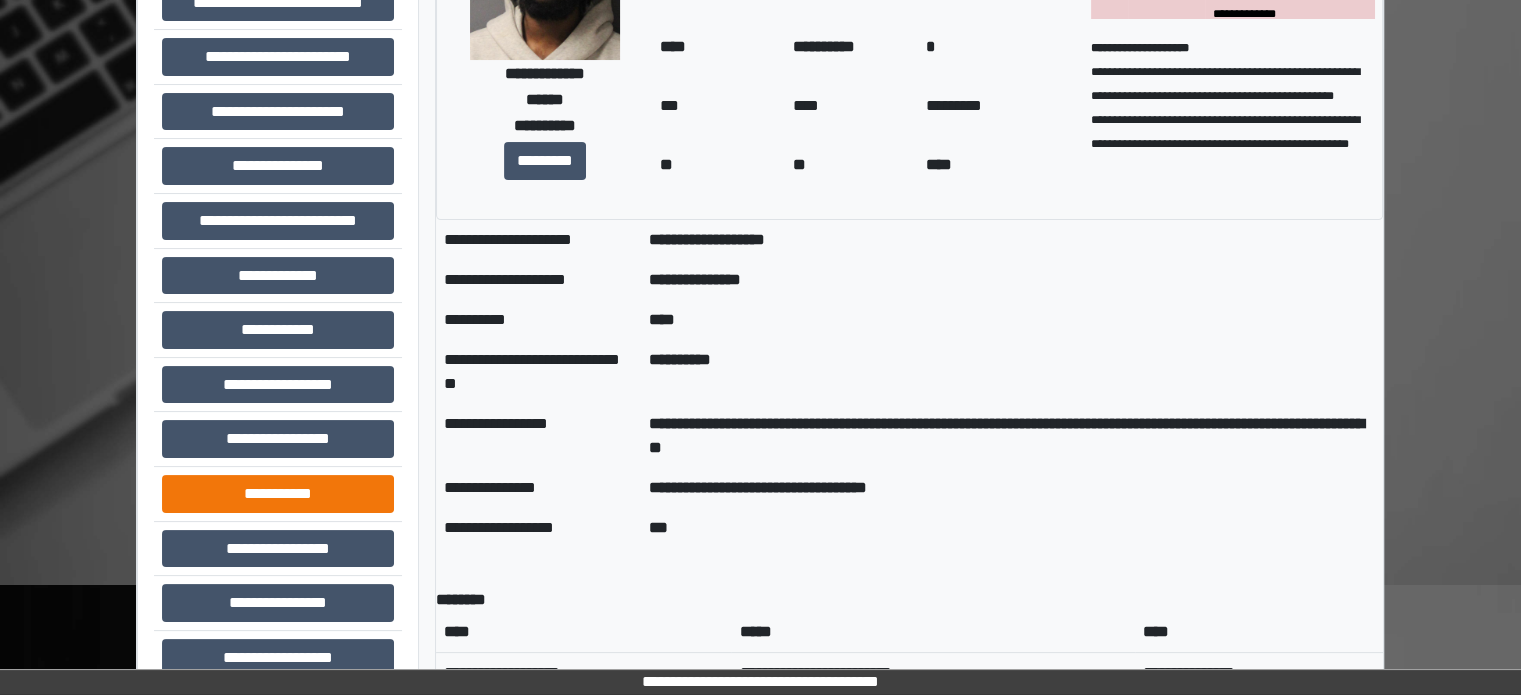 scroll, scrollTop: 208, scrollLeft: 0, axis: vertical 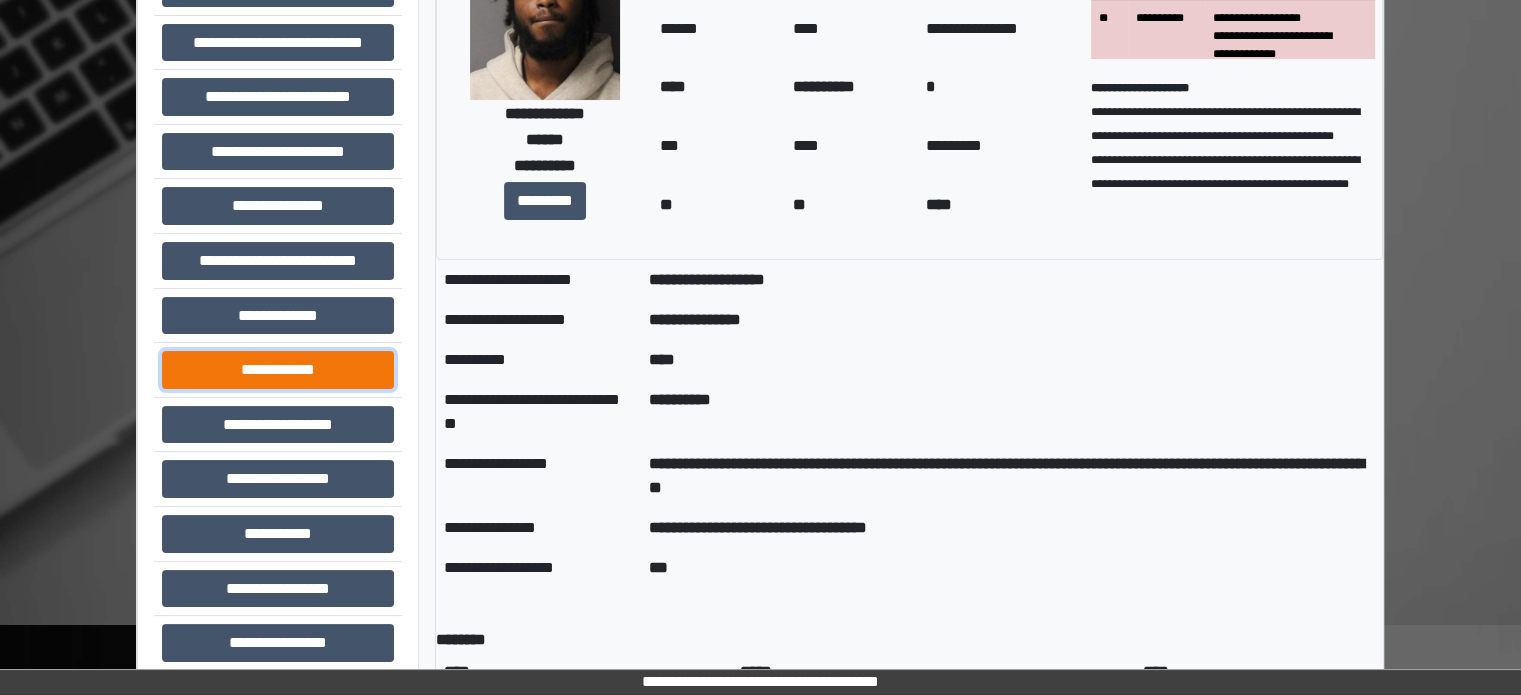 click on "**********" at bounding box center (278, 370) 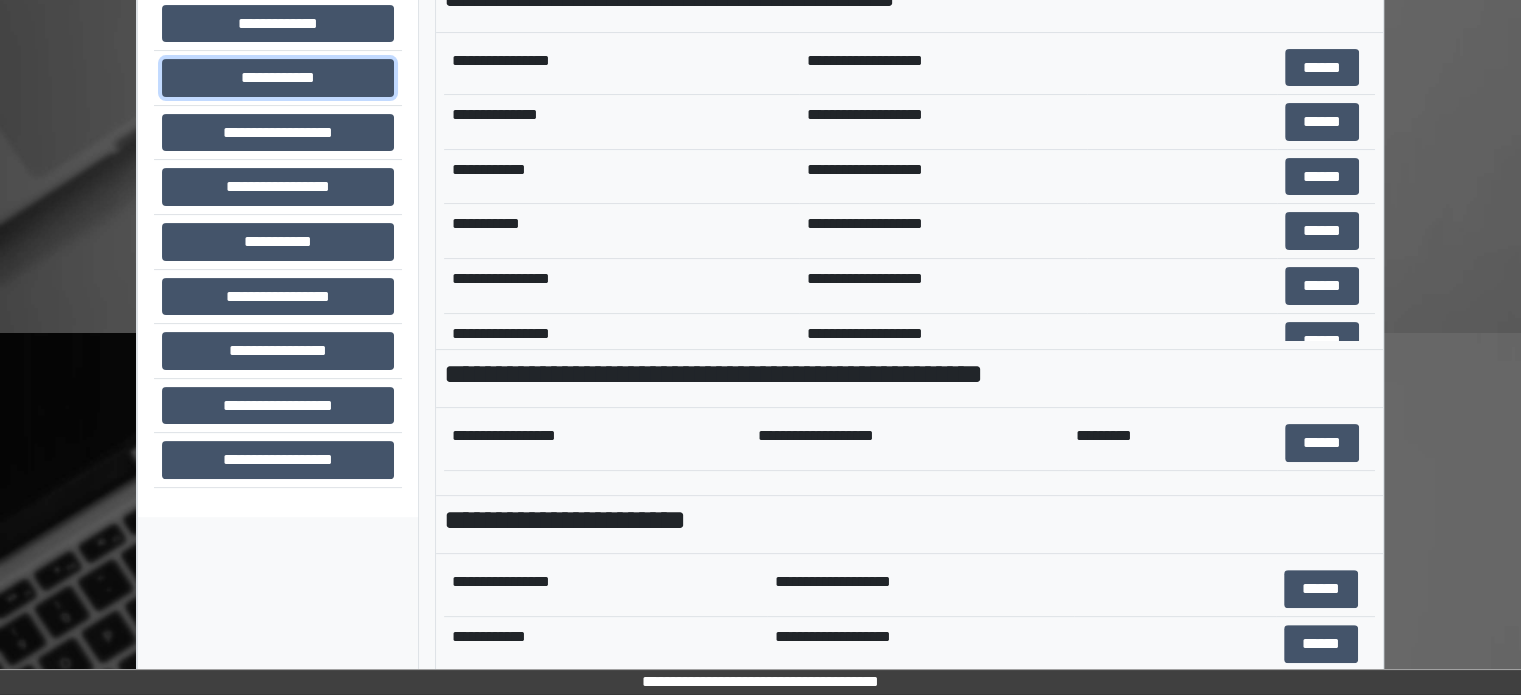 scroll, scrollTop: 708, scrollLeft: 0, axis: vertical 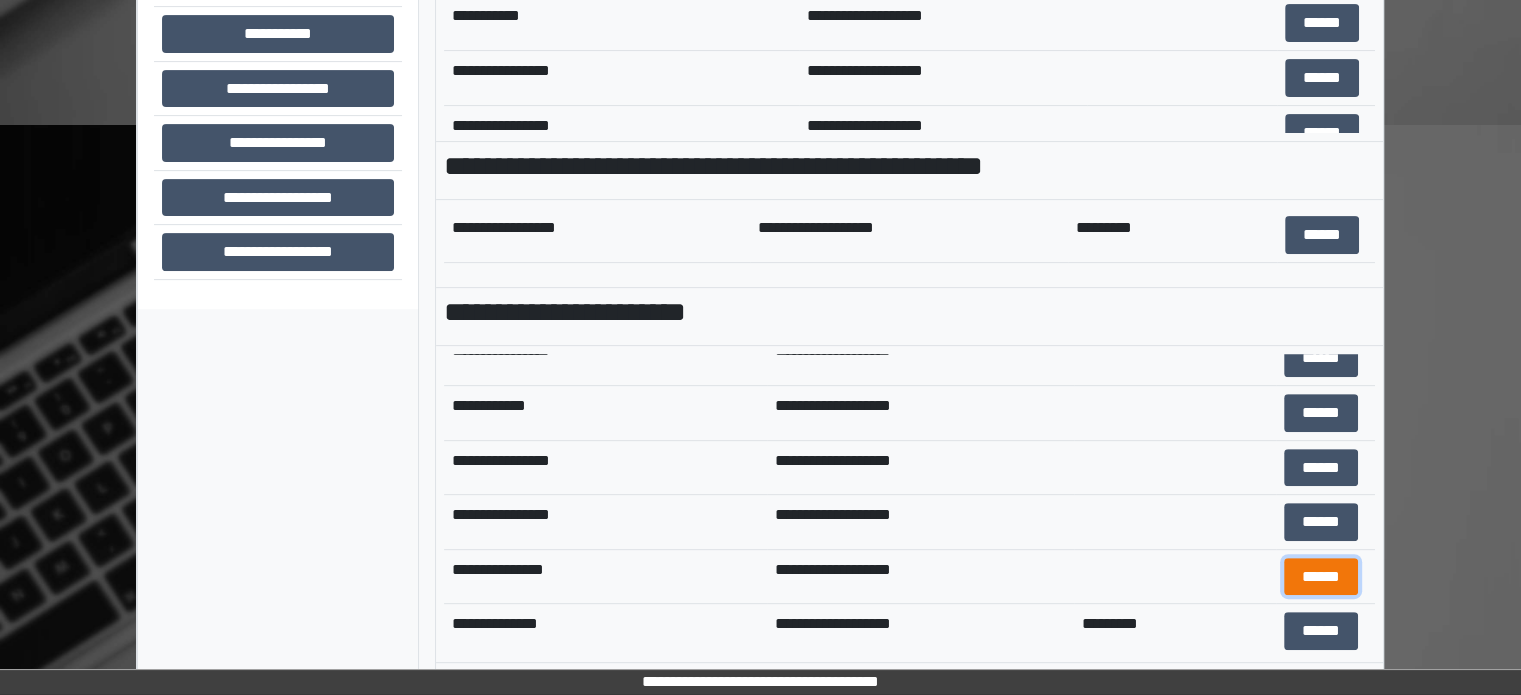 click on "******" at bounding box center (1321, 577) 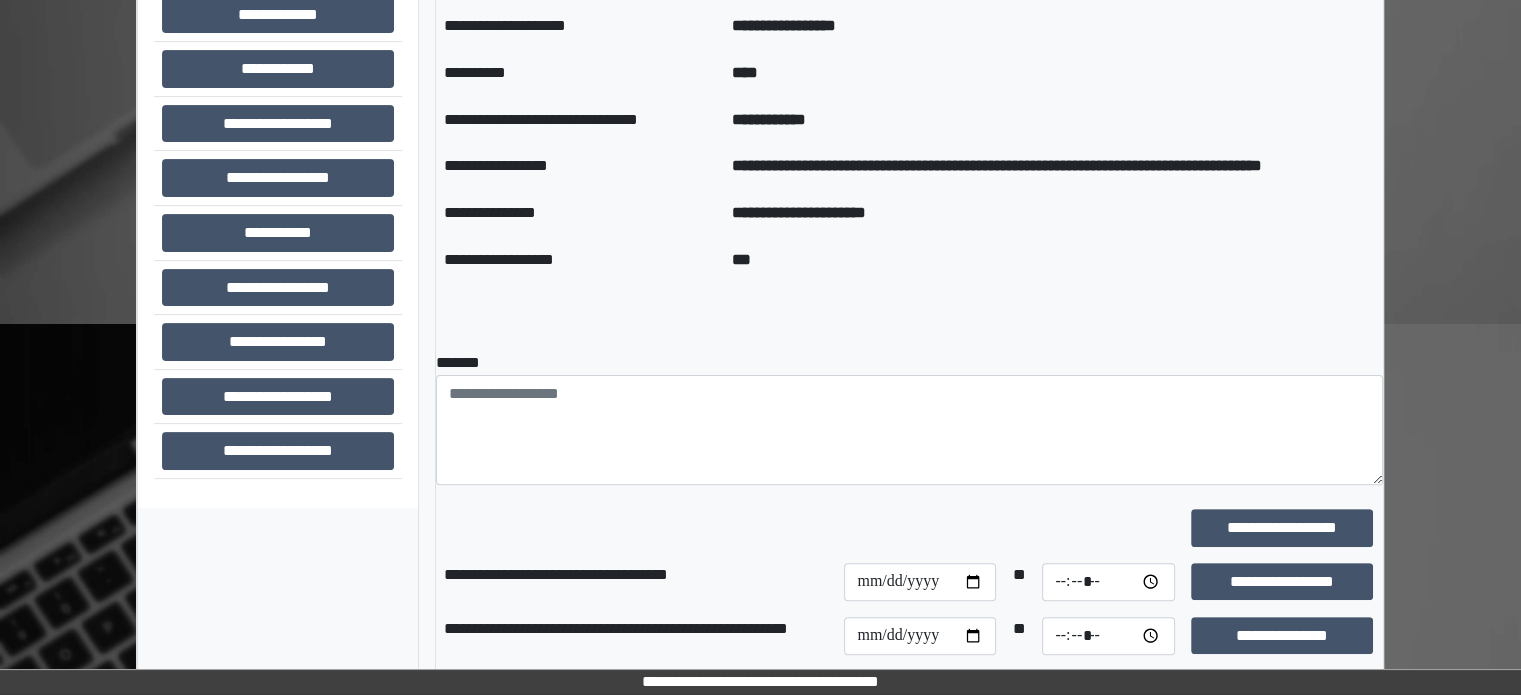 scroll, scrollTop: 508, scrollLeft: 0, axis: vertical 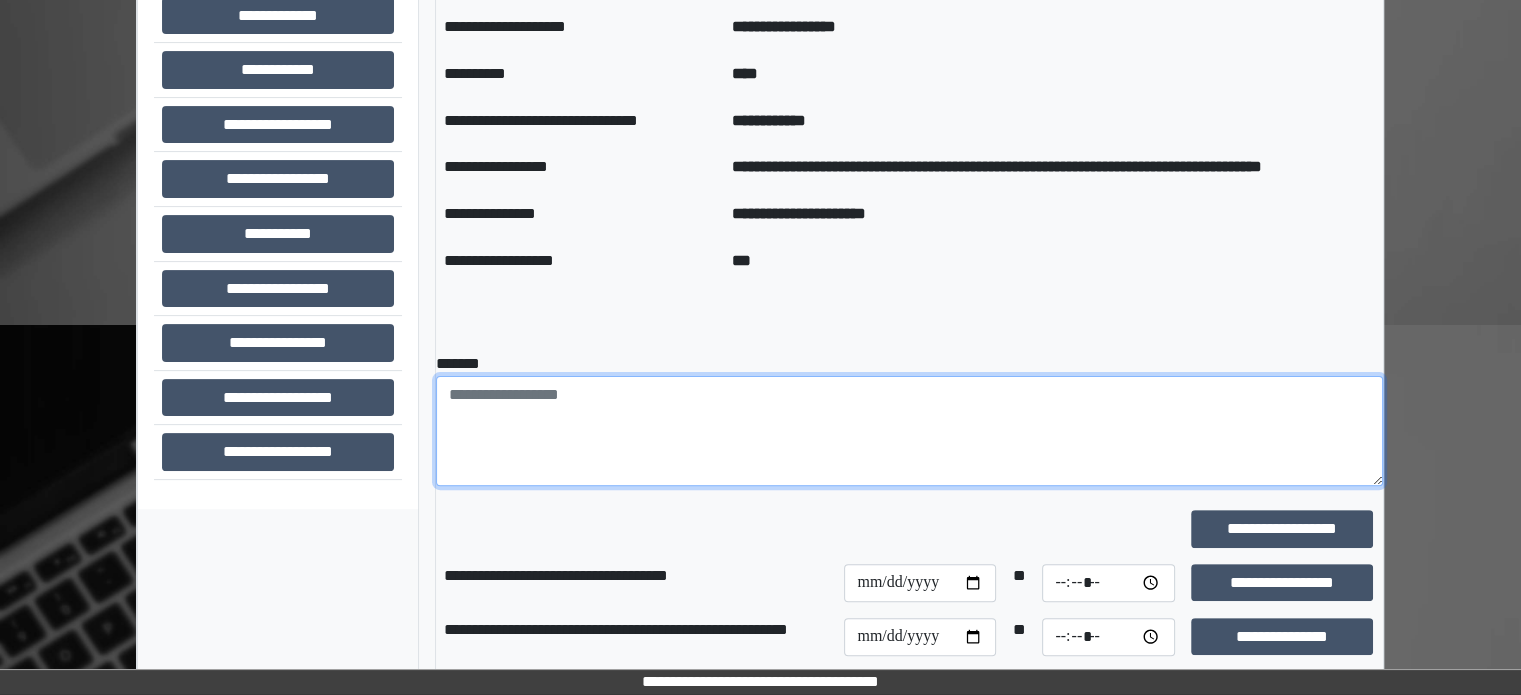 drag, startPoint x: 586, startPoint y: 447, endPoint x: 776, endPoint y: 447, distance: 190 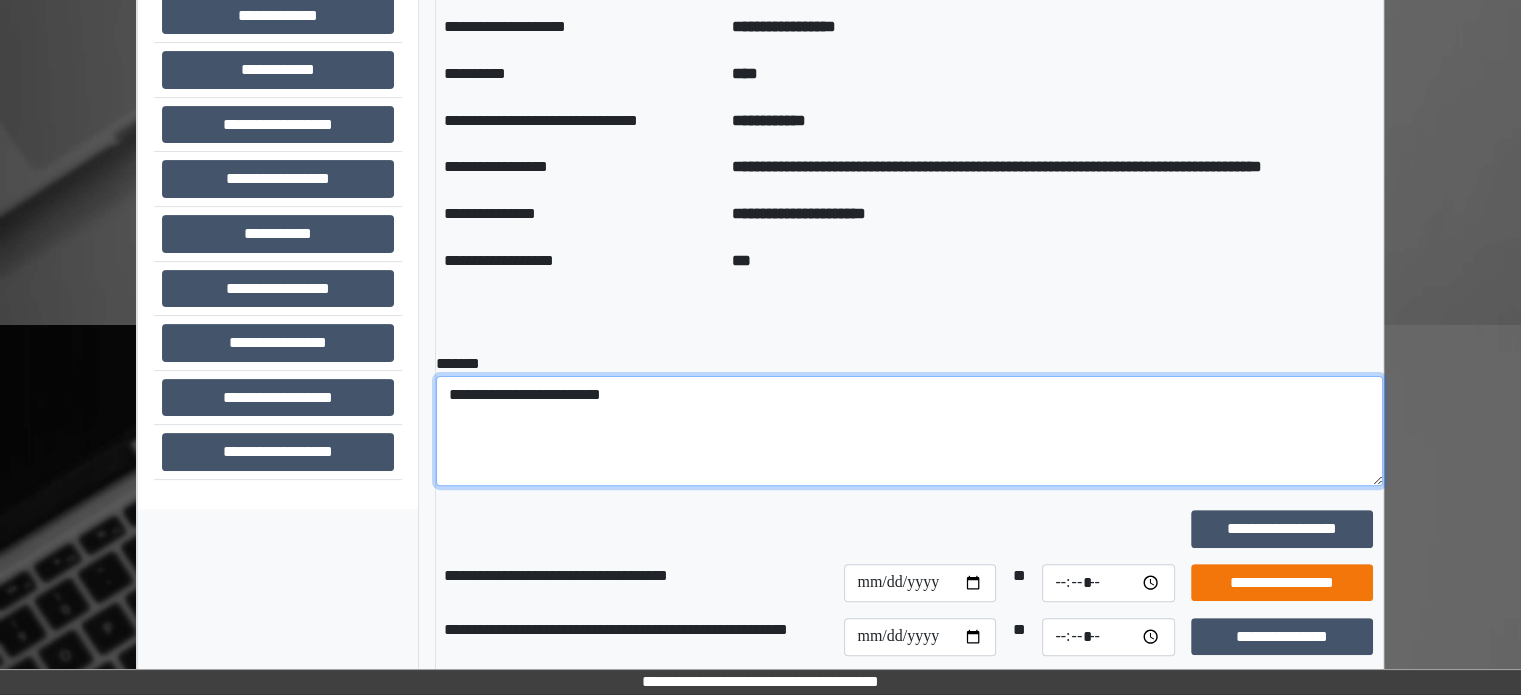 type on "**********" 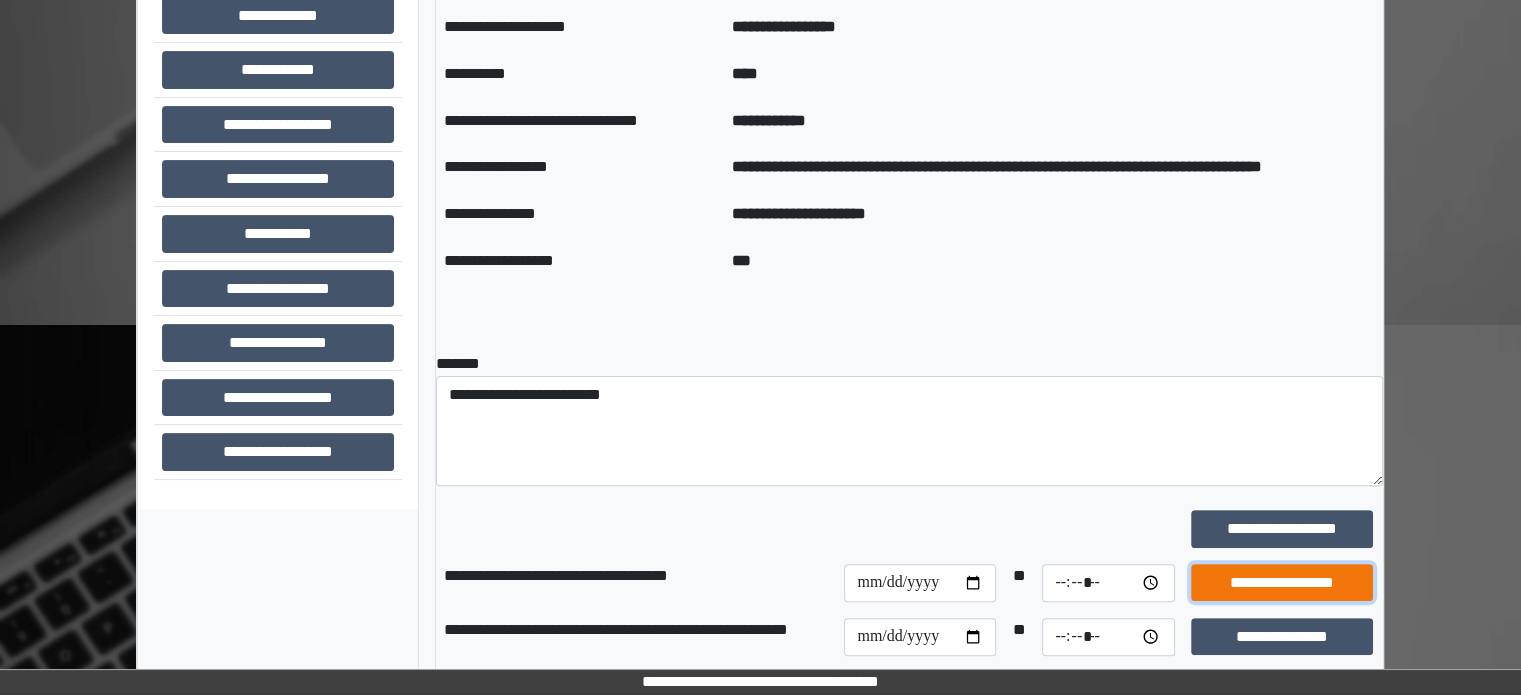 click on "**********" at bounding box center (1282, 583) 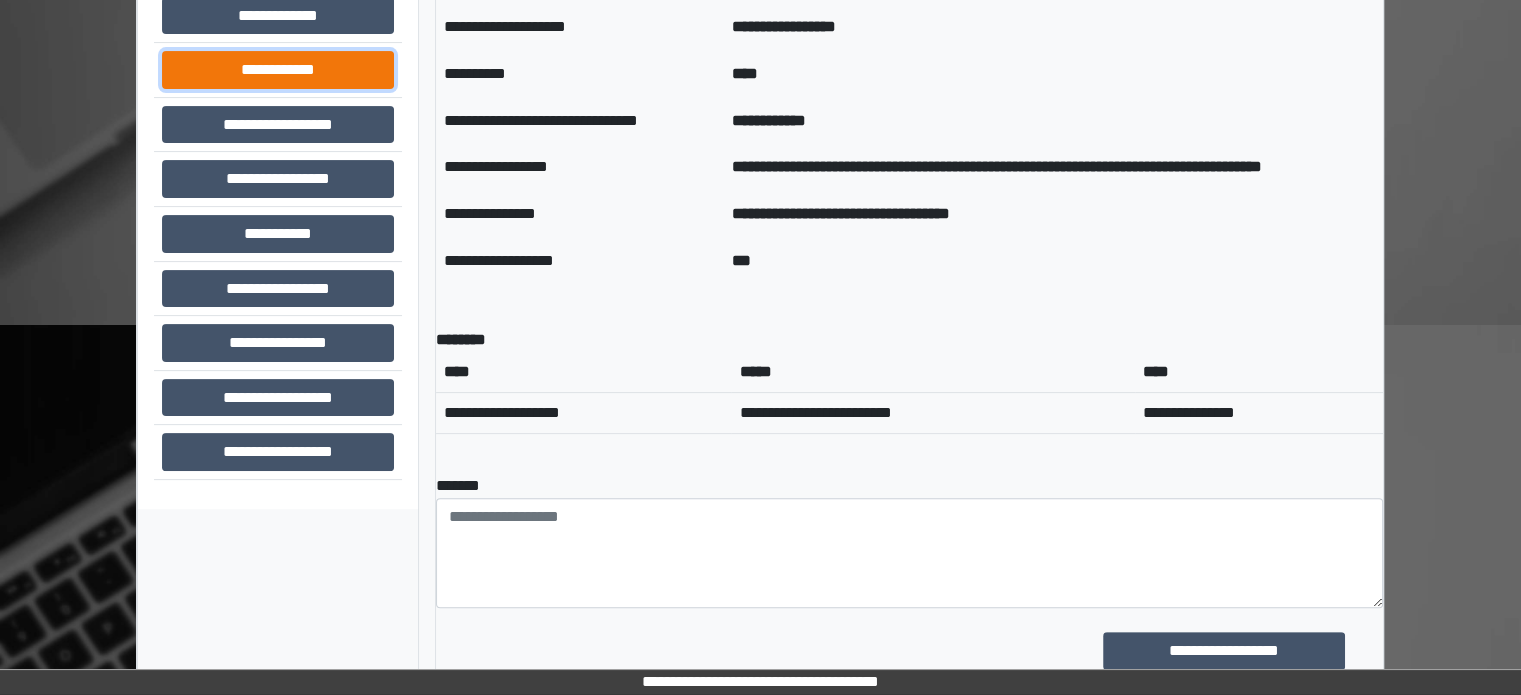 click on "**********" at bounding box center (278, 70) 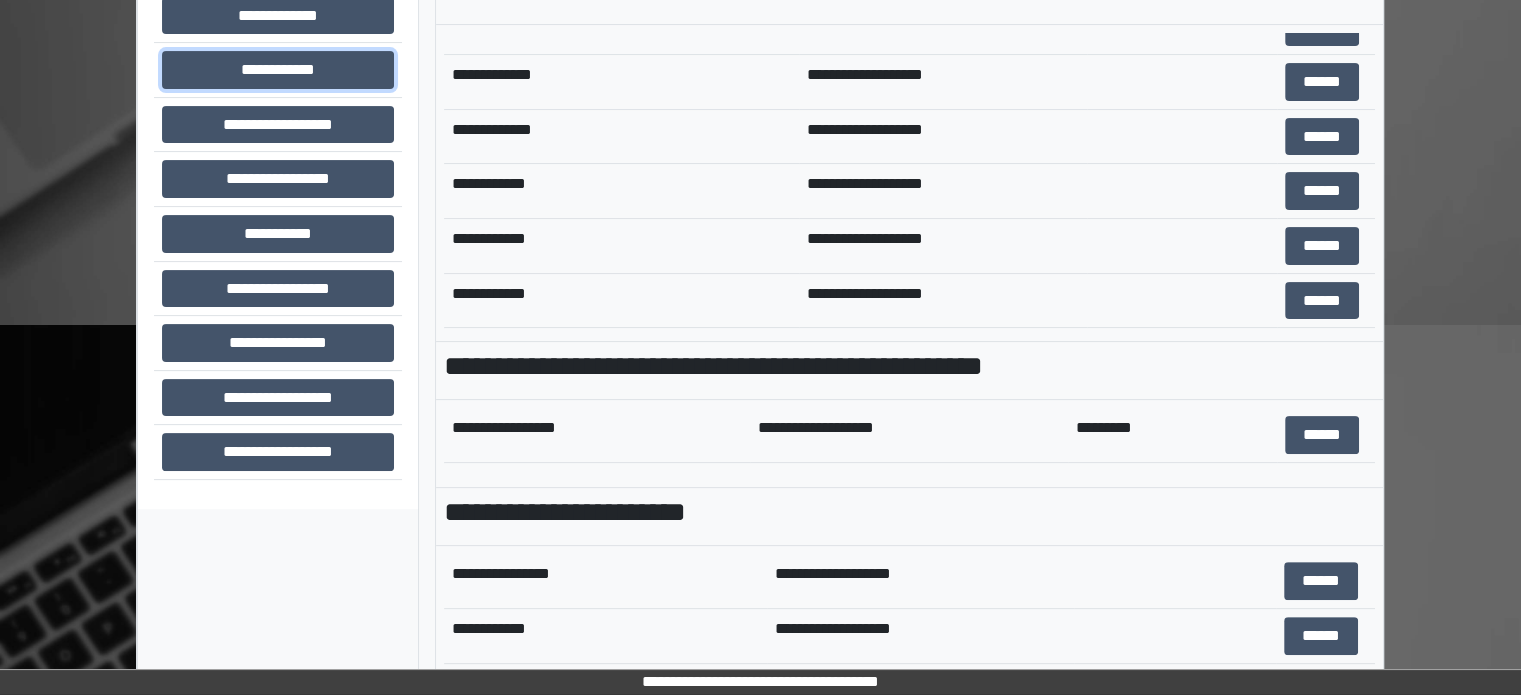 scroll, scrollTop: 700, scrollLeft: 0, axis: vertical 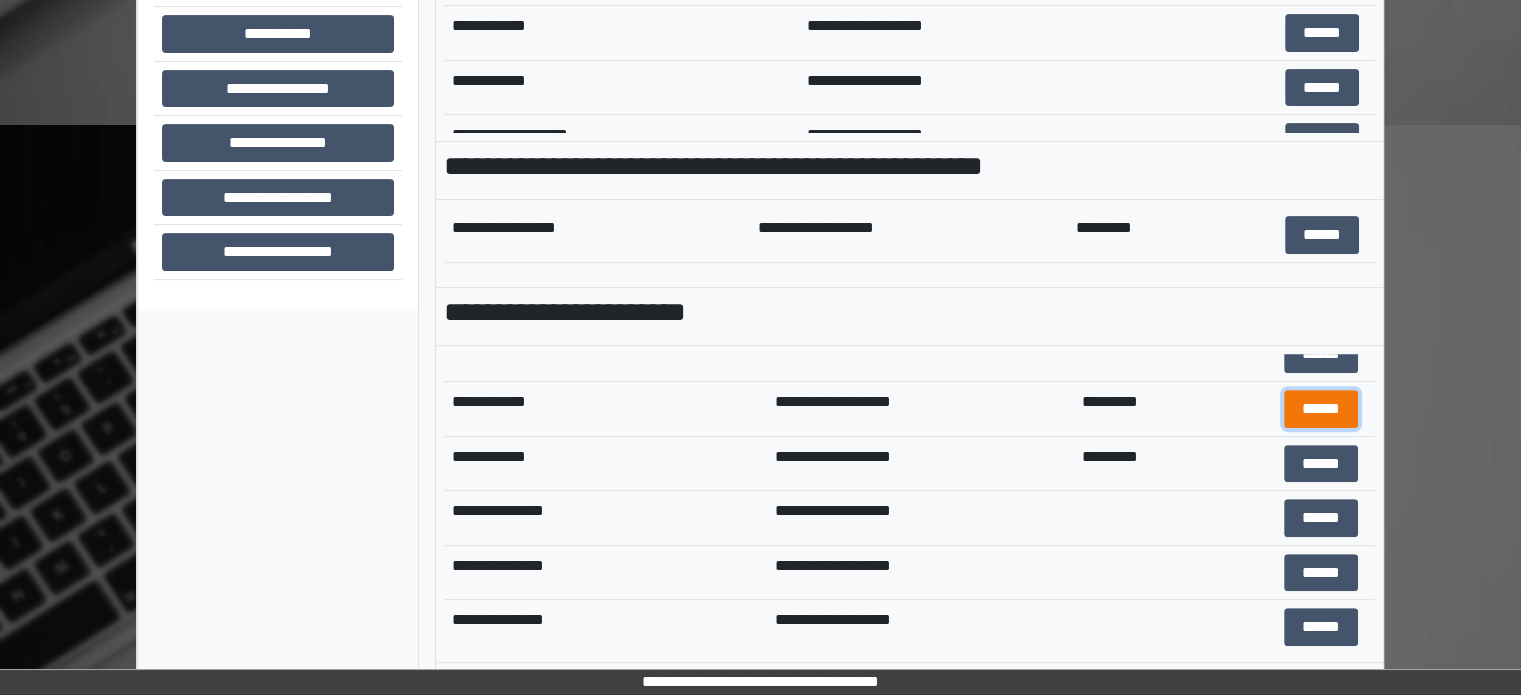 click on "******" at bounding box center (1321, 409) 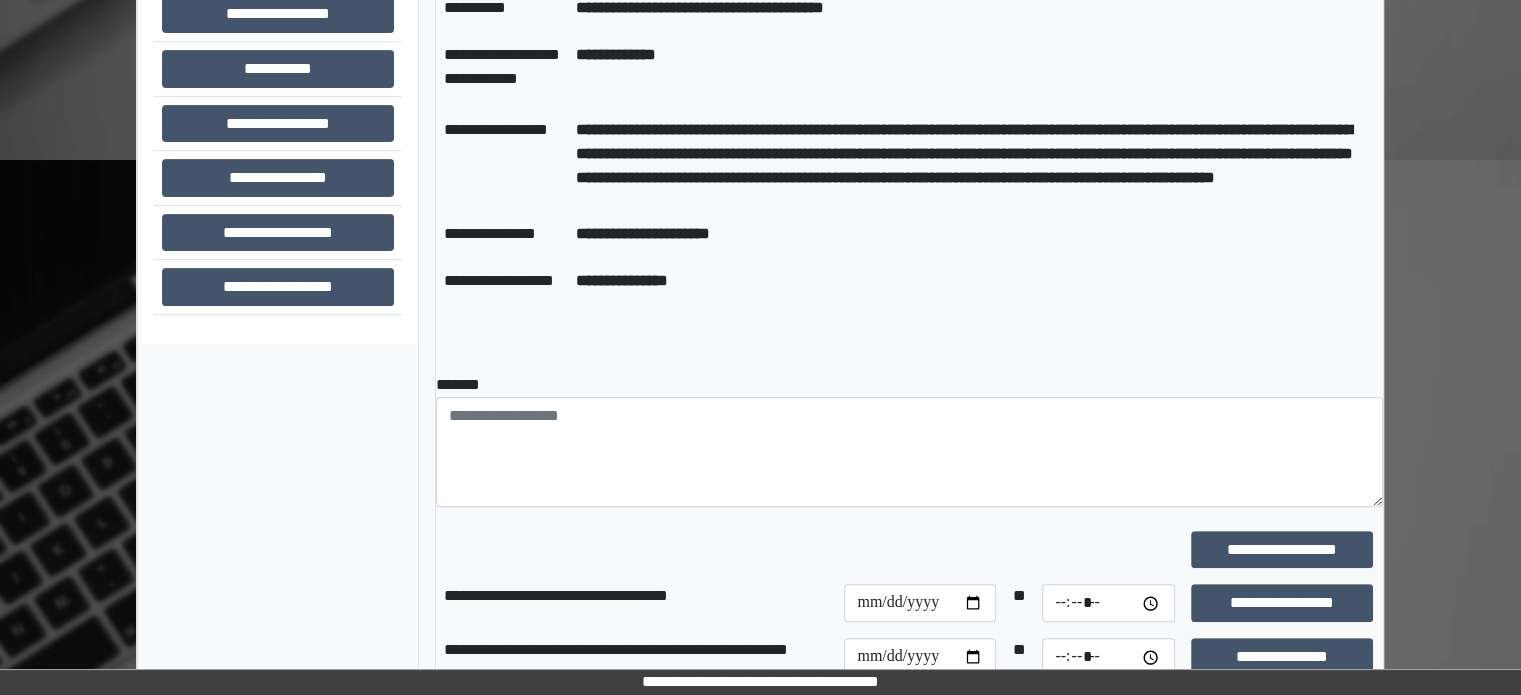 scroll, scrollTop: 708, scrollLeft: 0, axis: vertical 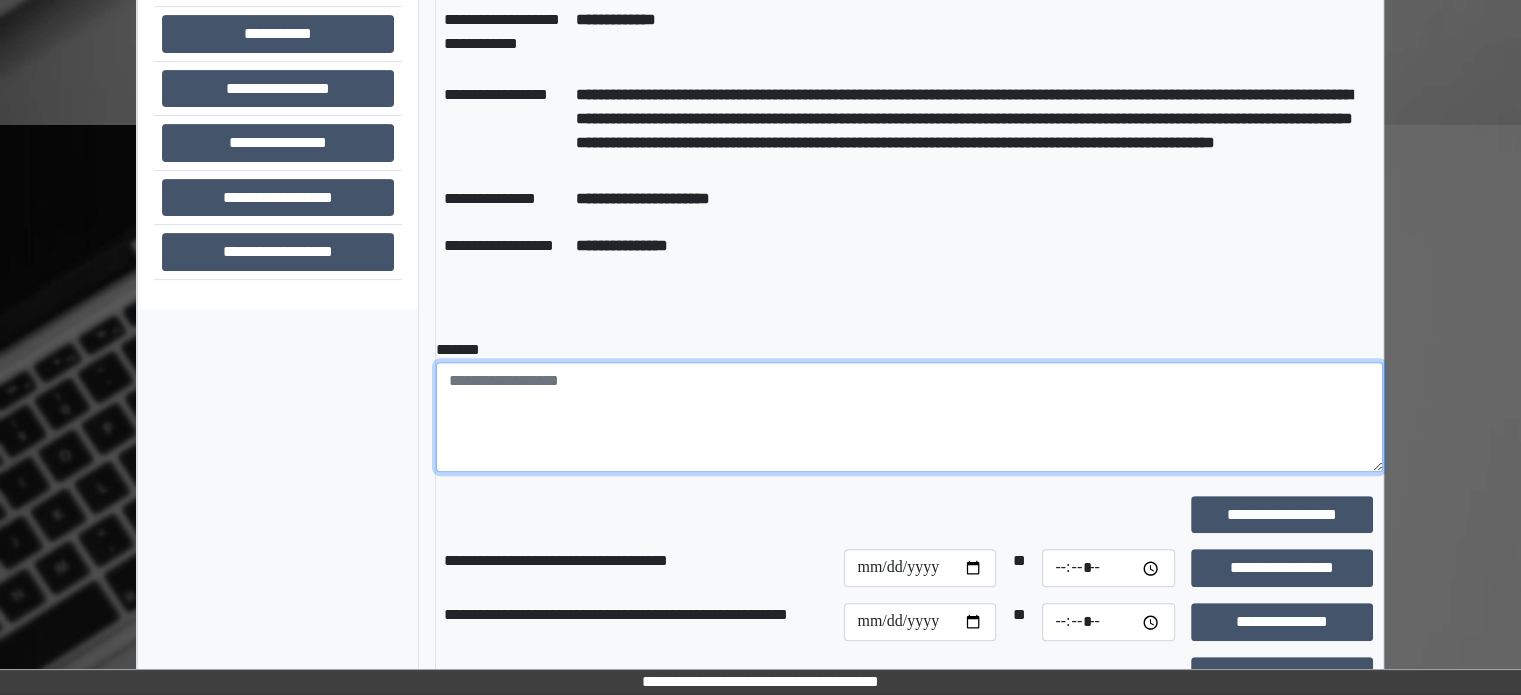 click at bounding box center (909, 417) 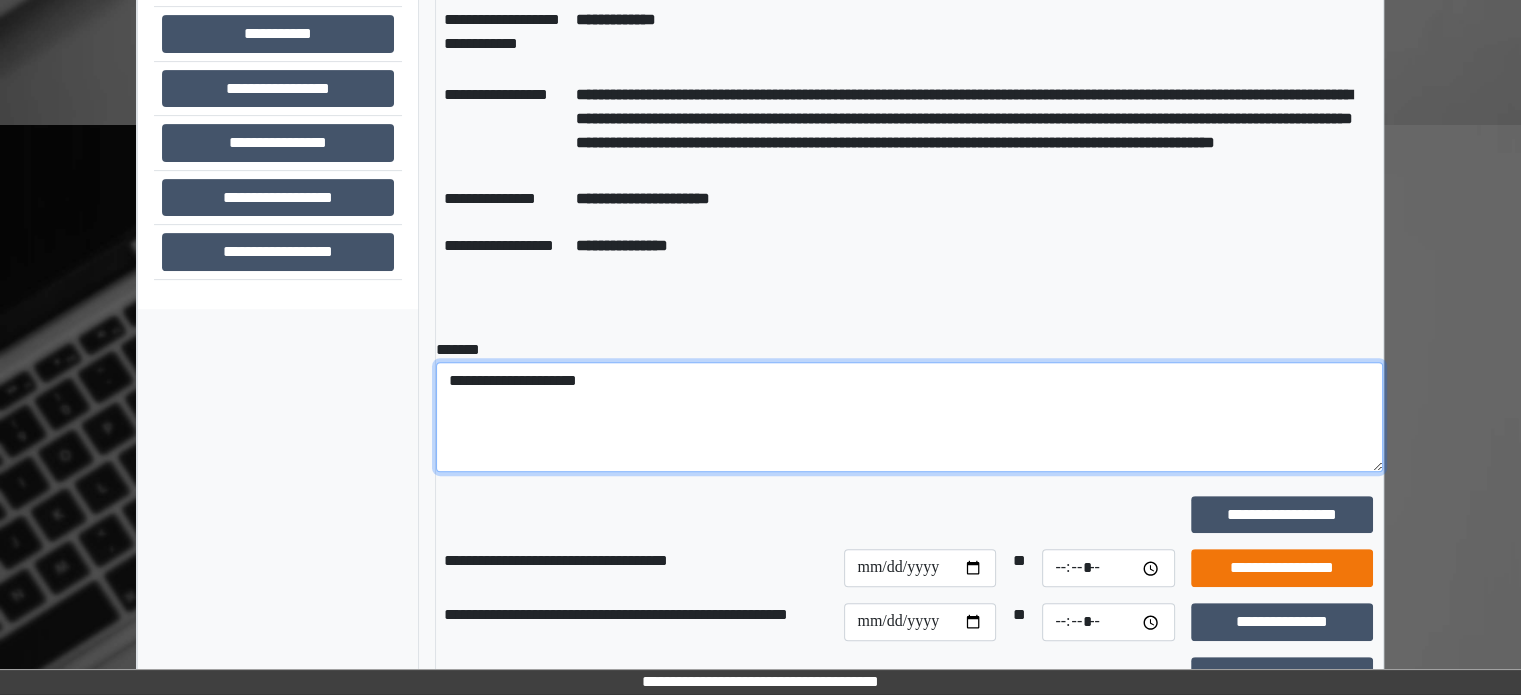type on "**********" 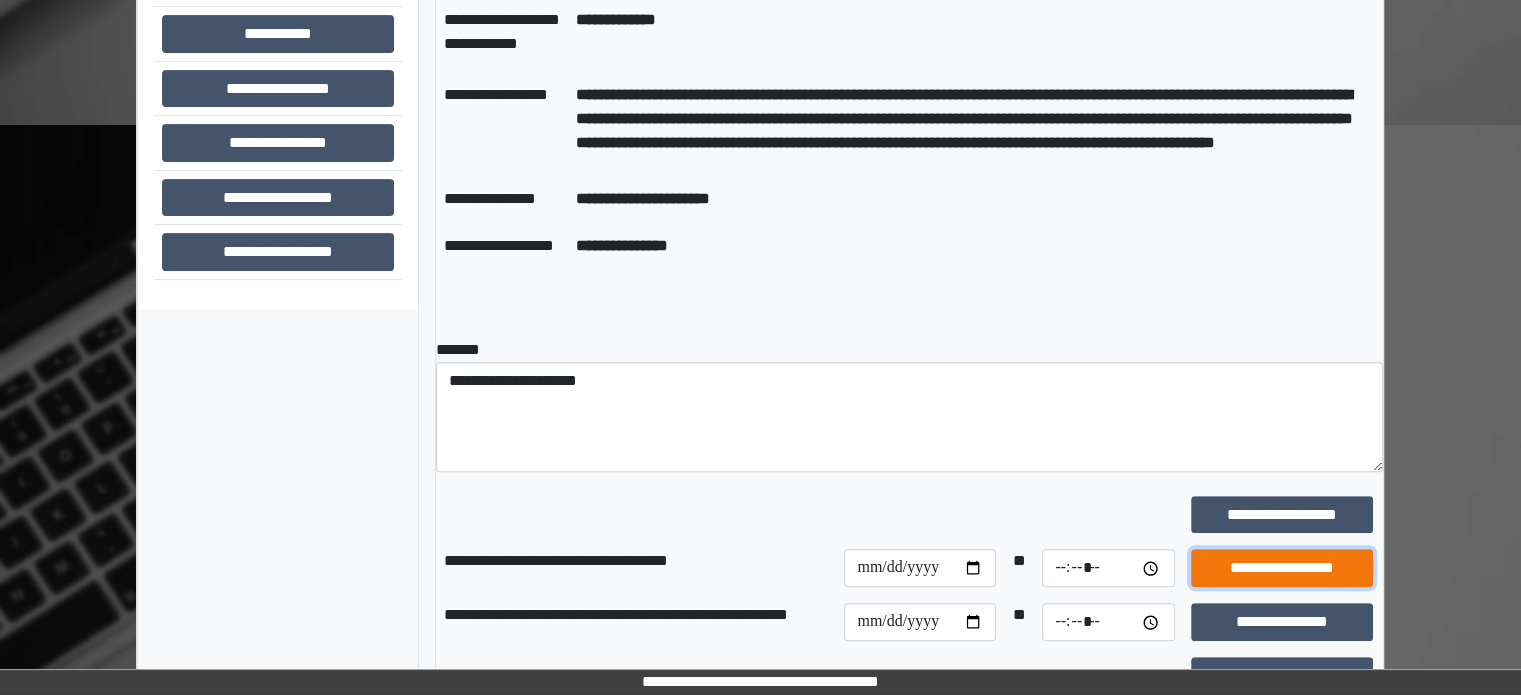 click on "**********" at bounding box center [1282, 568] 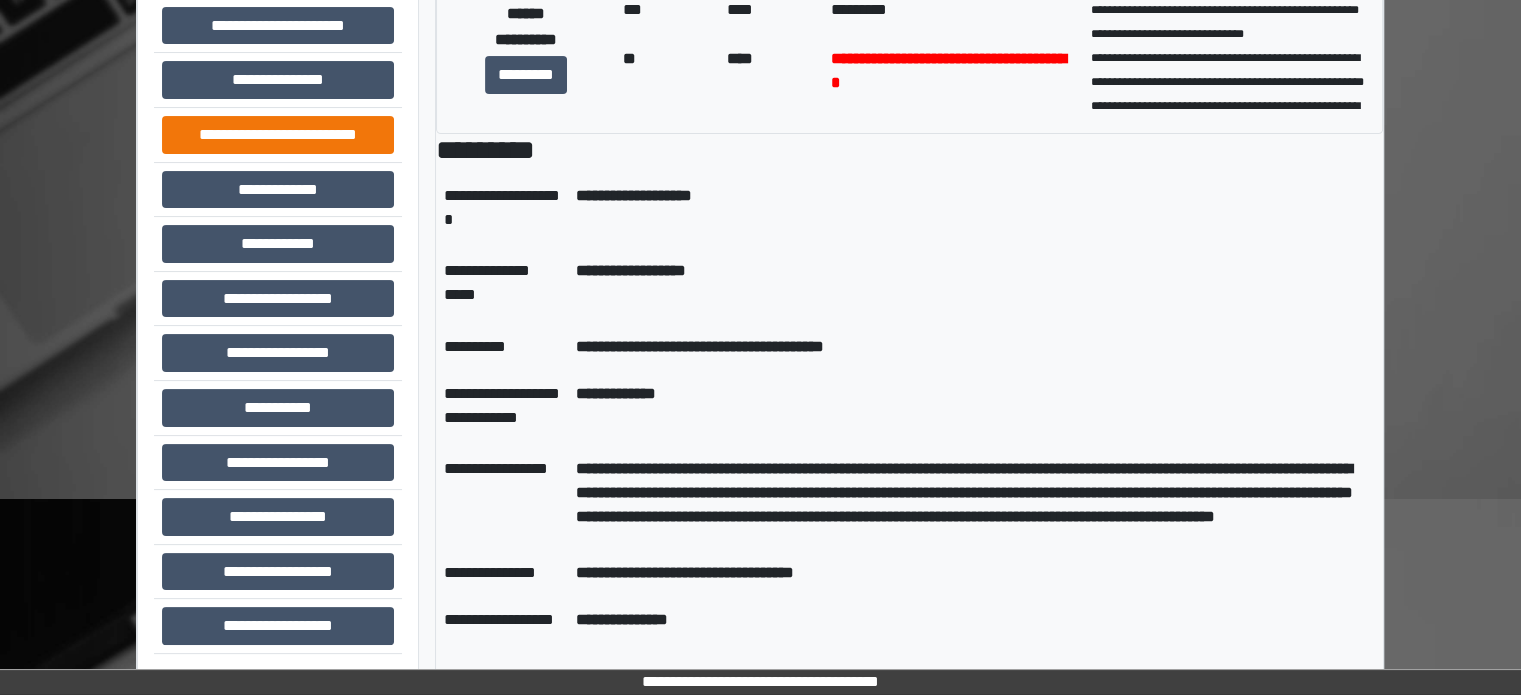 scroll, scrollTop: 308, scrollLeft: 0, axis: vertical 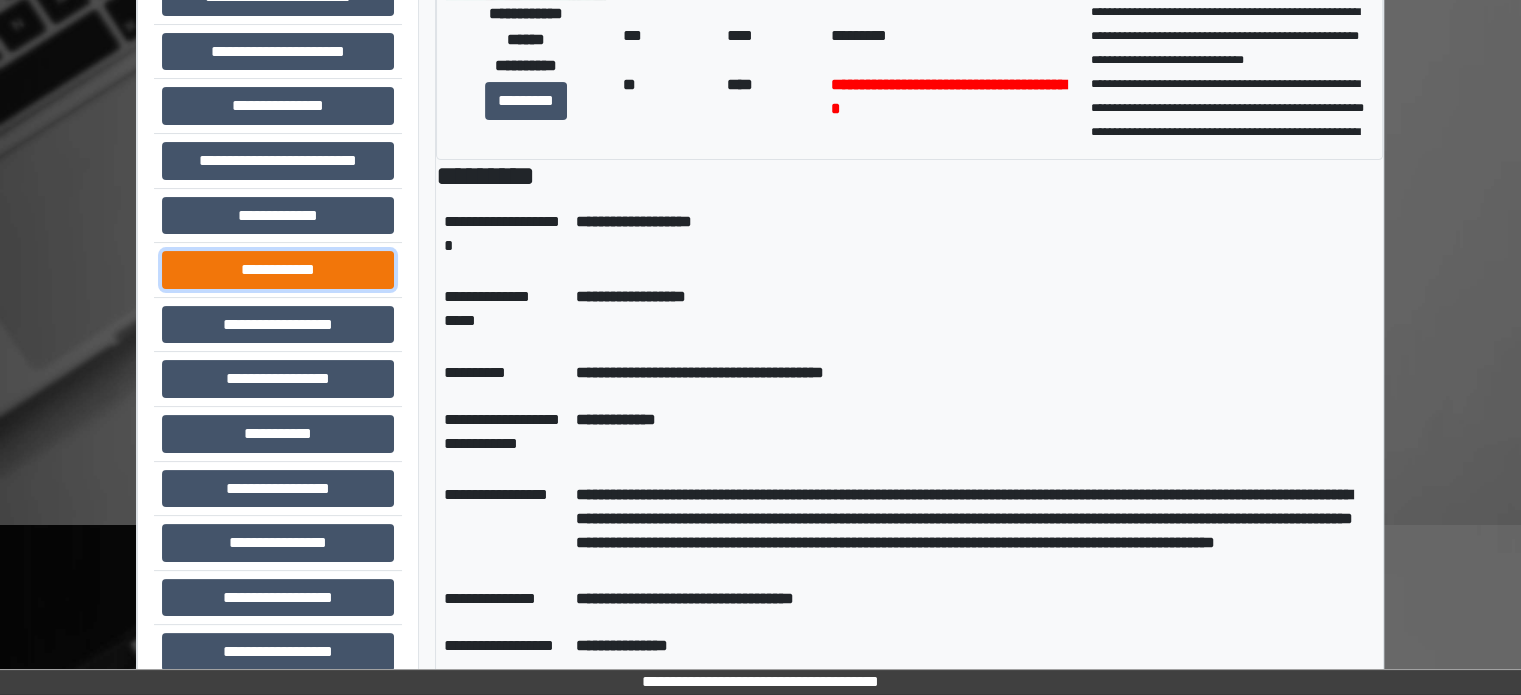 click on "**********" at bounding box center (278, 270) 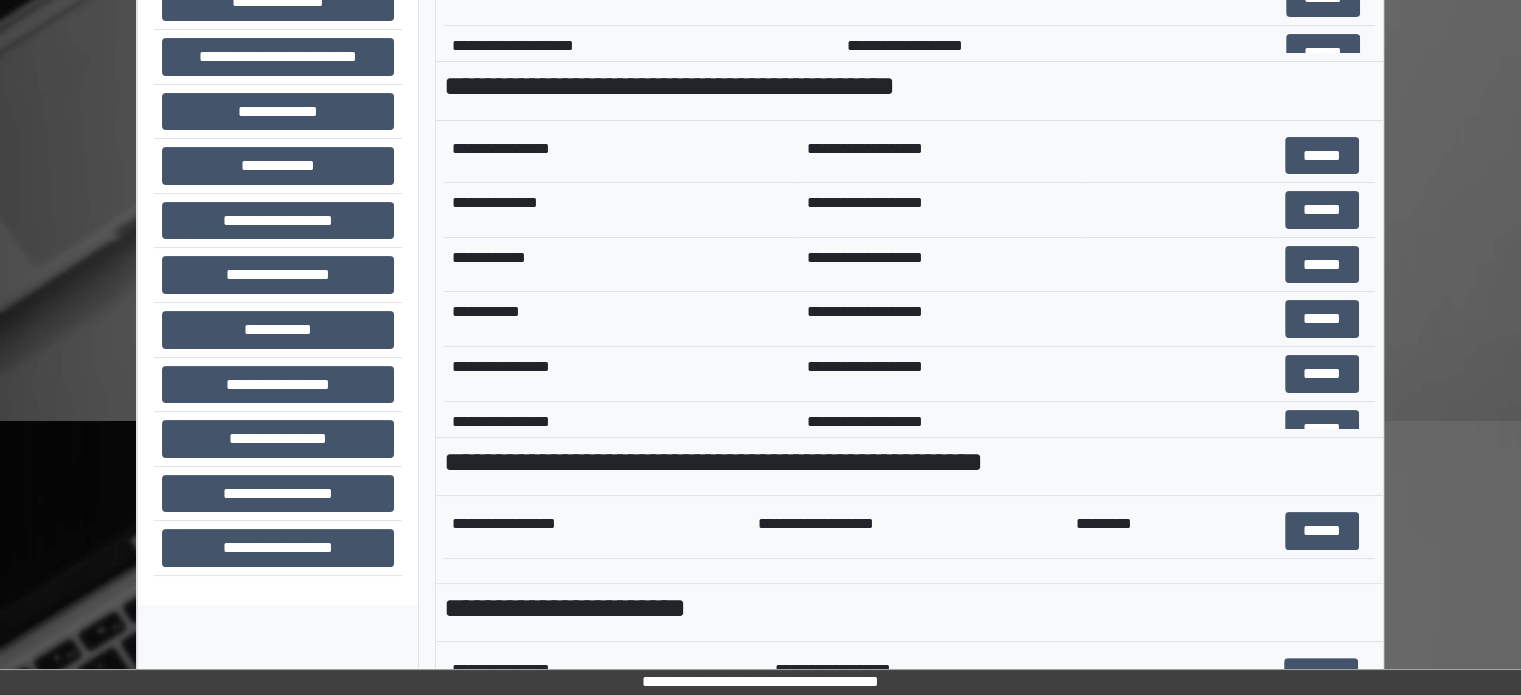 scroll, scrollTop: 608, scrollLeft: 0, axis: vertical 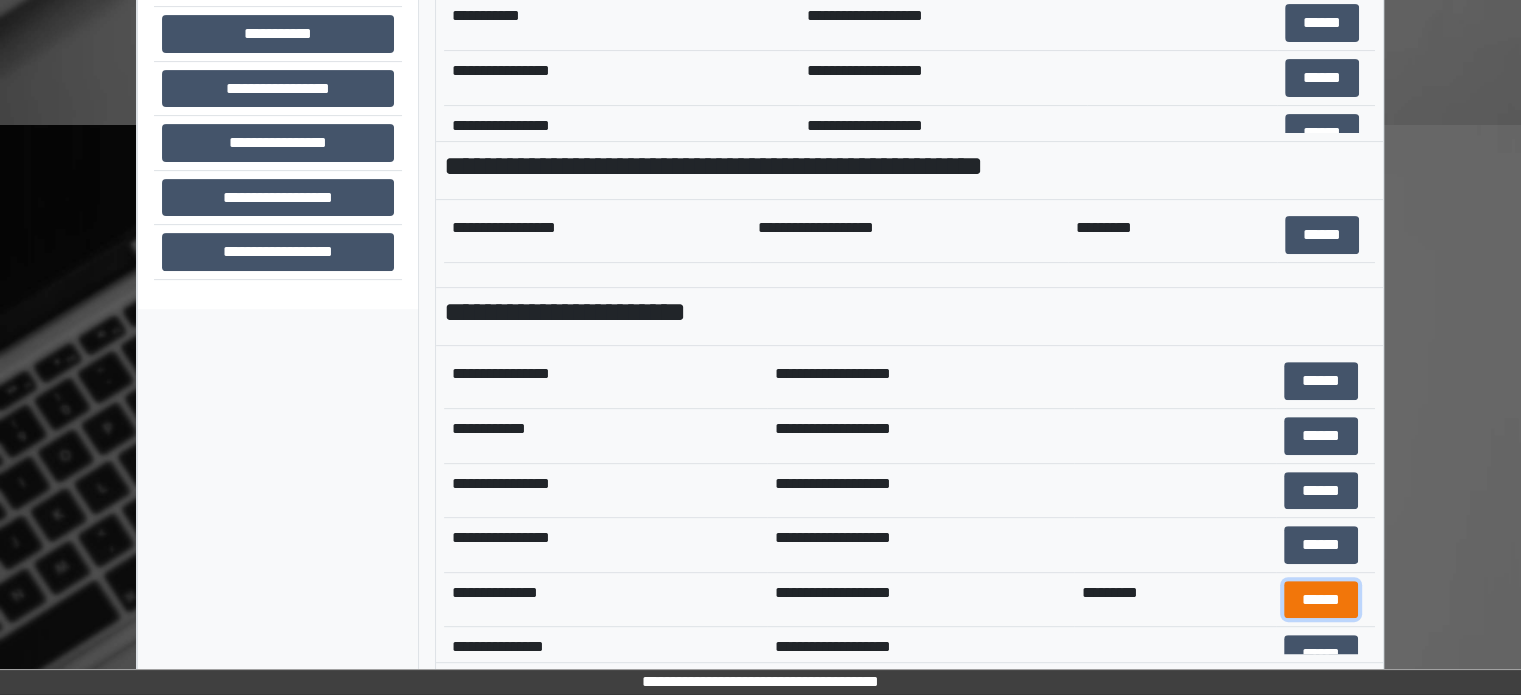click on "******" at bounding box center (1321, 600) 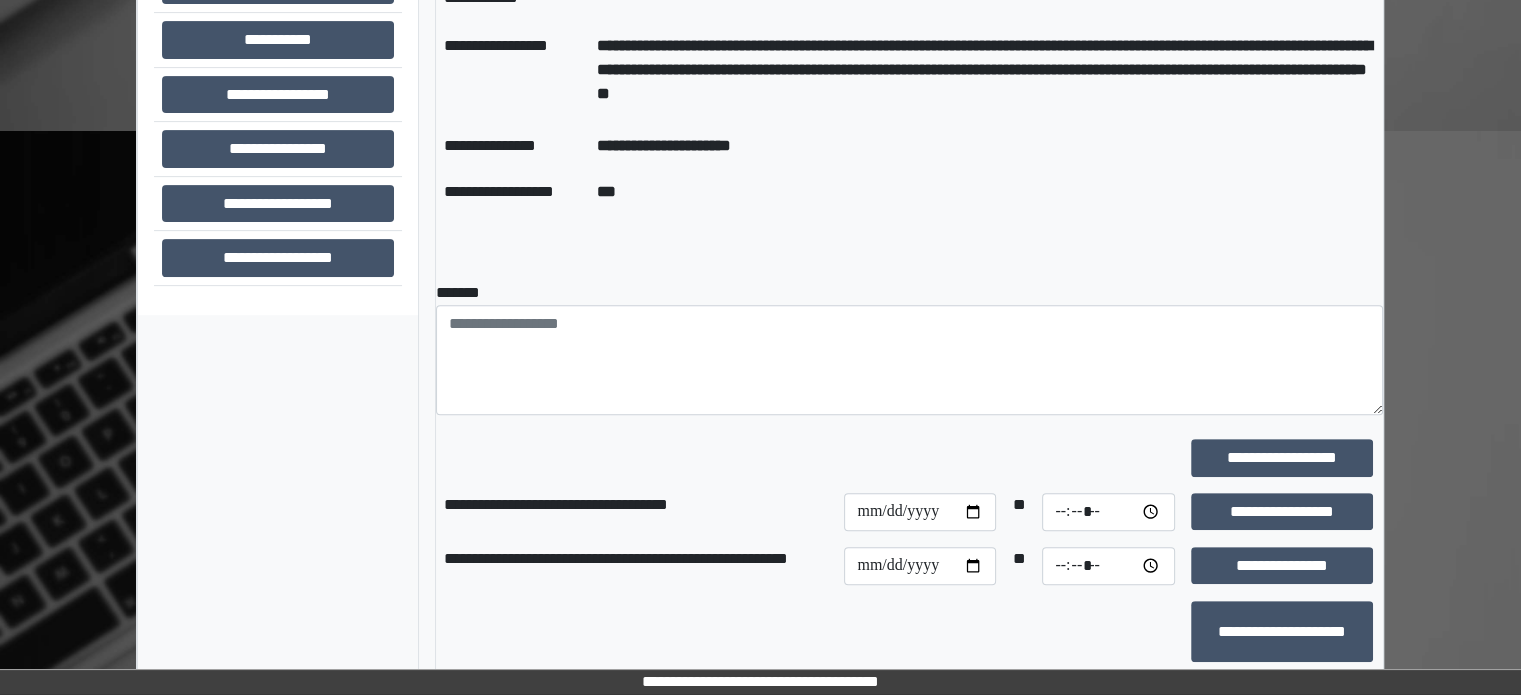 scroll, scrollTop: 708, scrollLeft: 0, axis: vertical 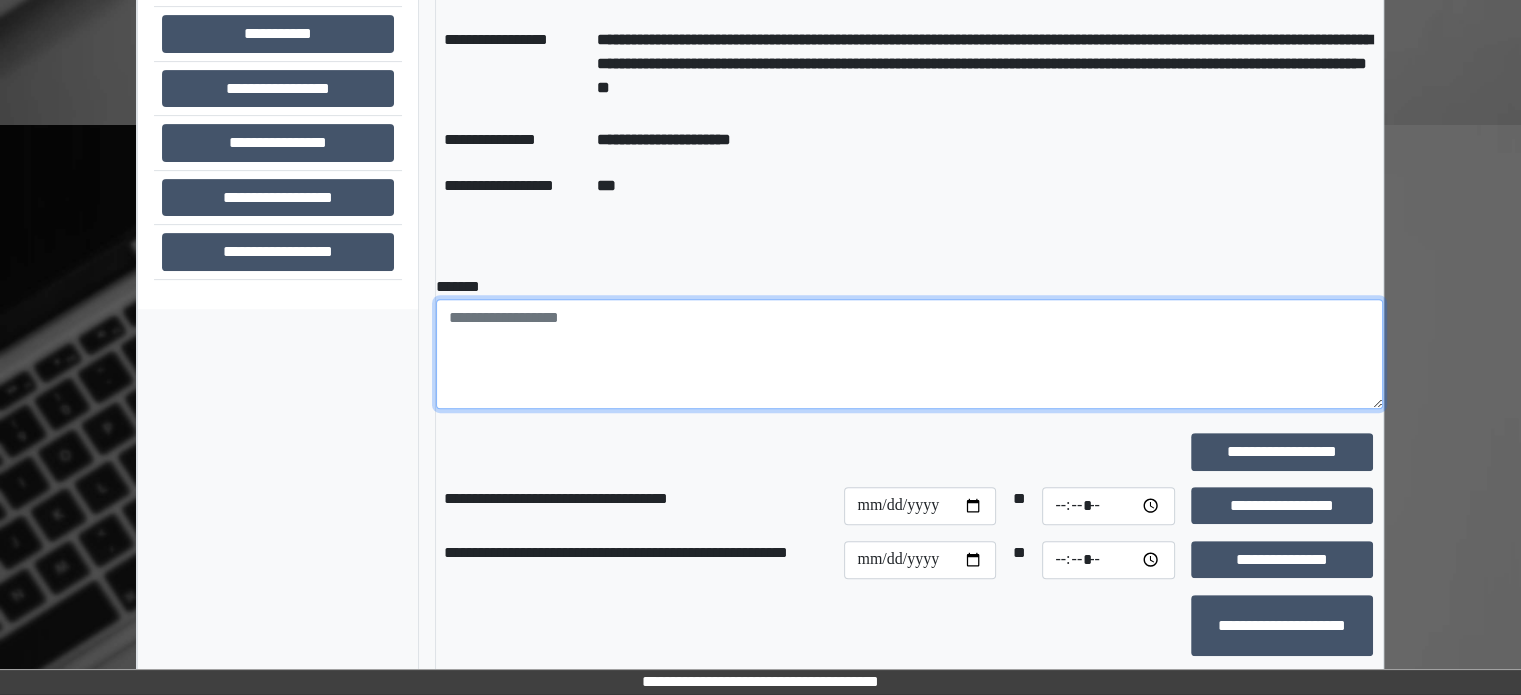 click at bounding box center (909, 354) 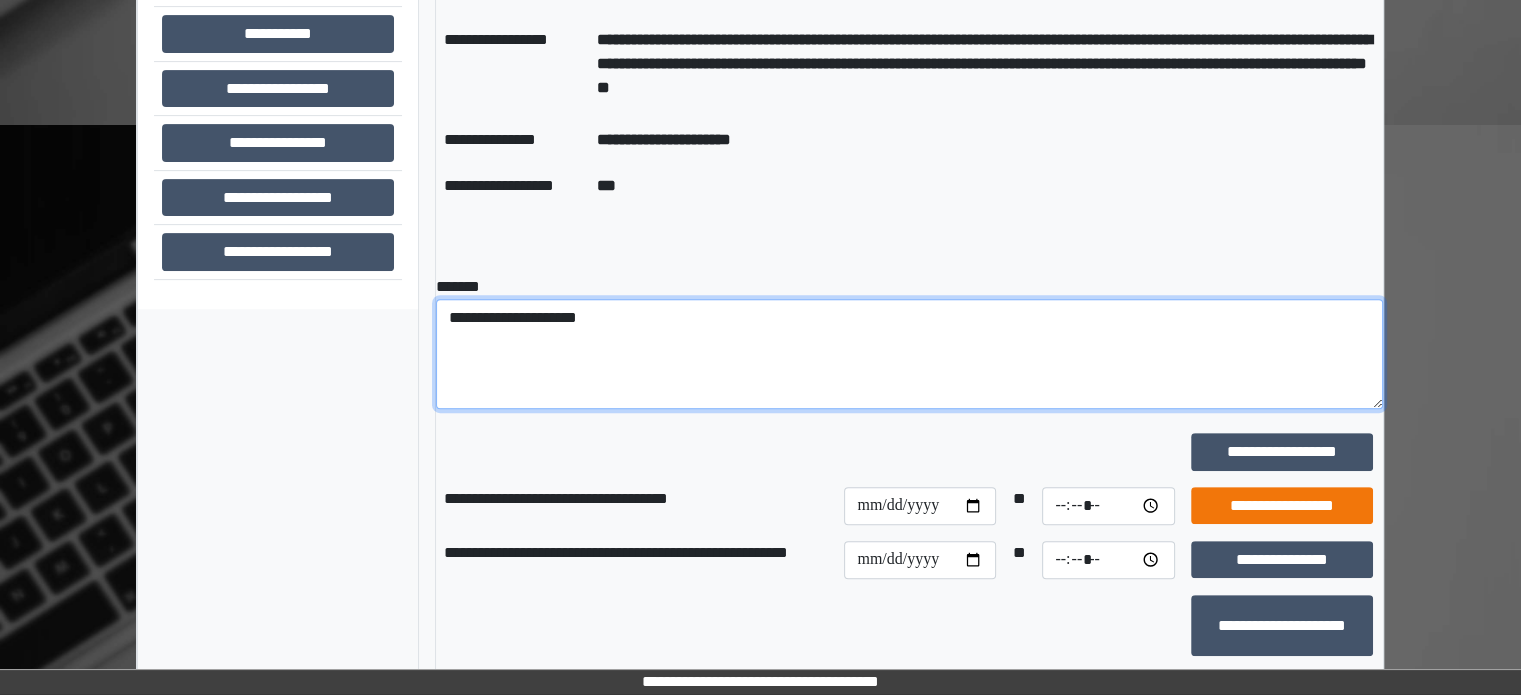 type on "**********" 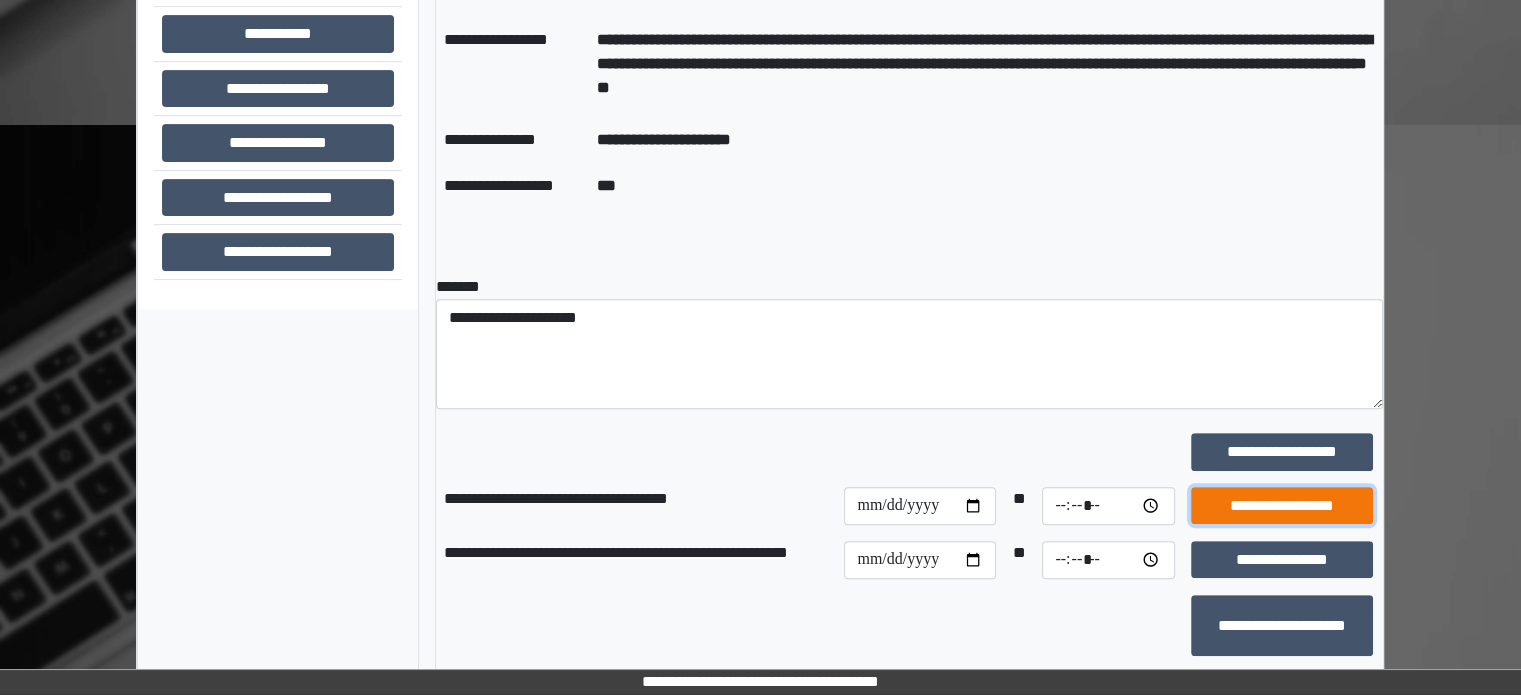 click on "**********" at bounding box center (1282, 506) 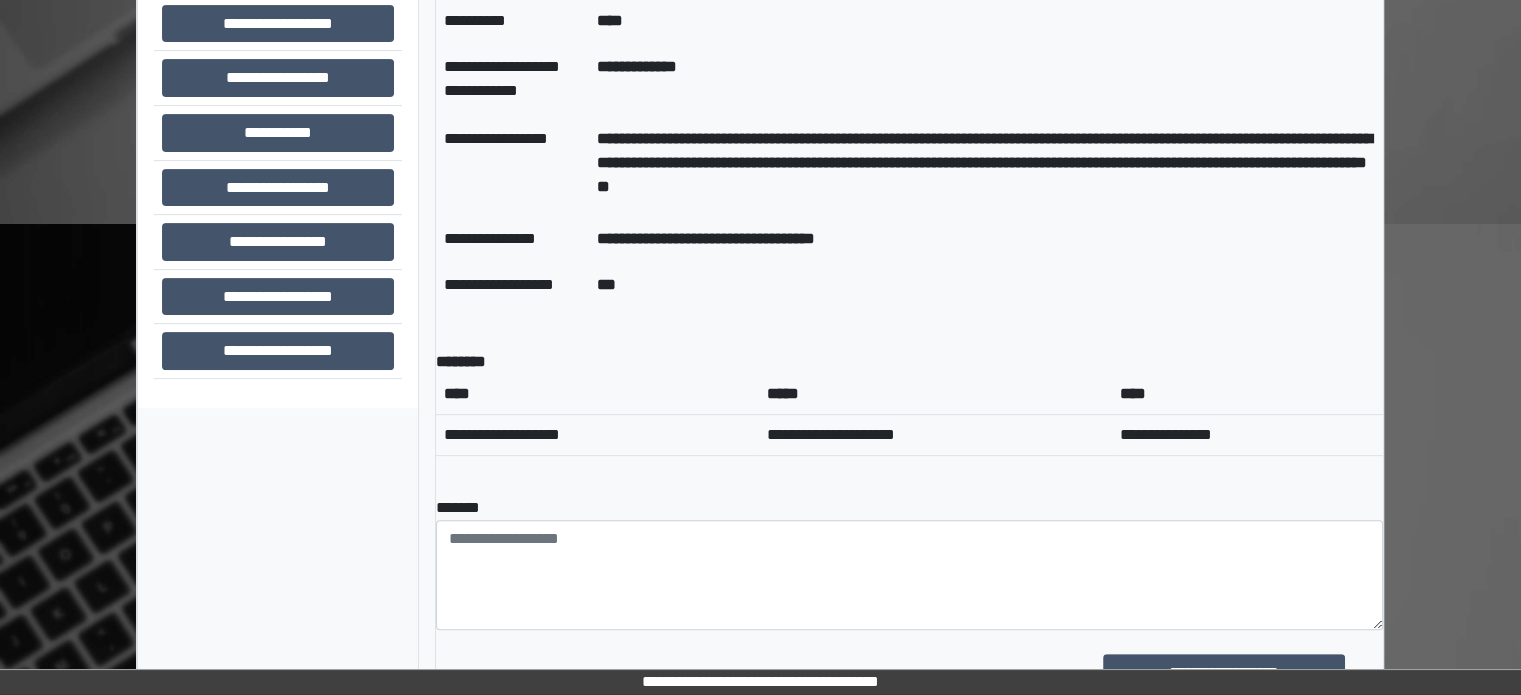 scroll, scrollTop: 508, scrollLeft: 0, axis: vertical 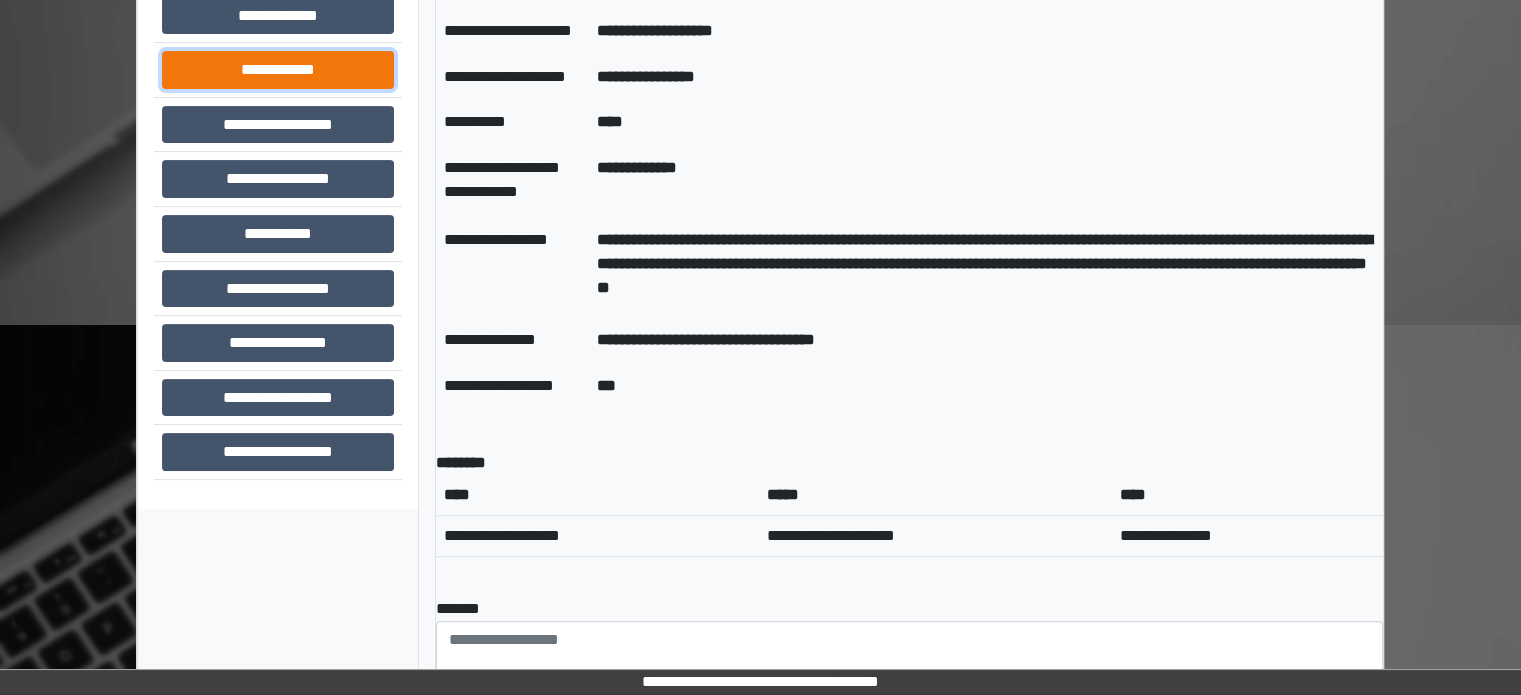 click on "**********" at bounding box center [278, 70] 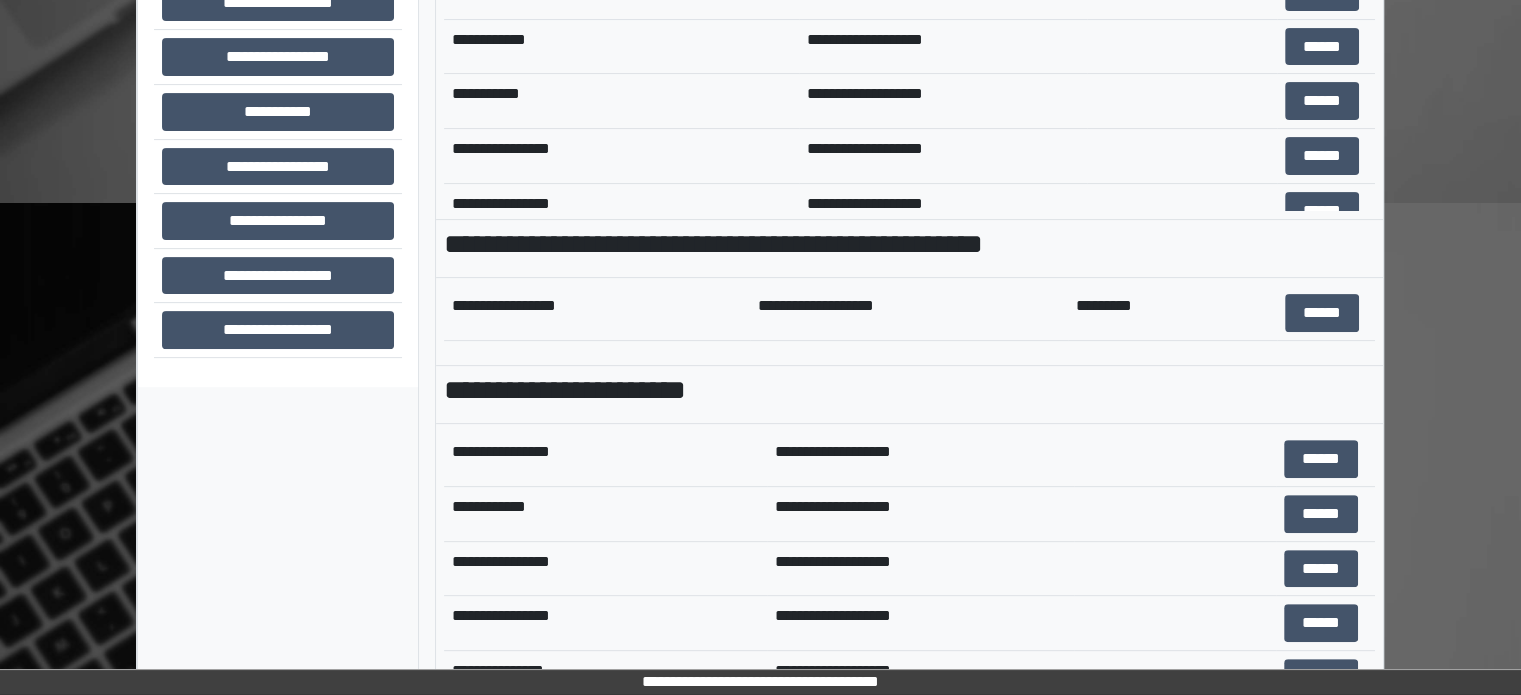 scroll, scrollTop: 708, scrollLeft: 0, axis: vertical 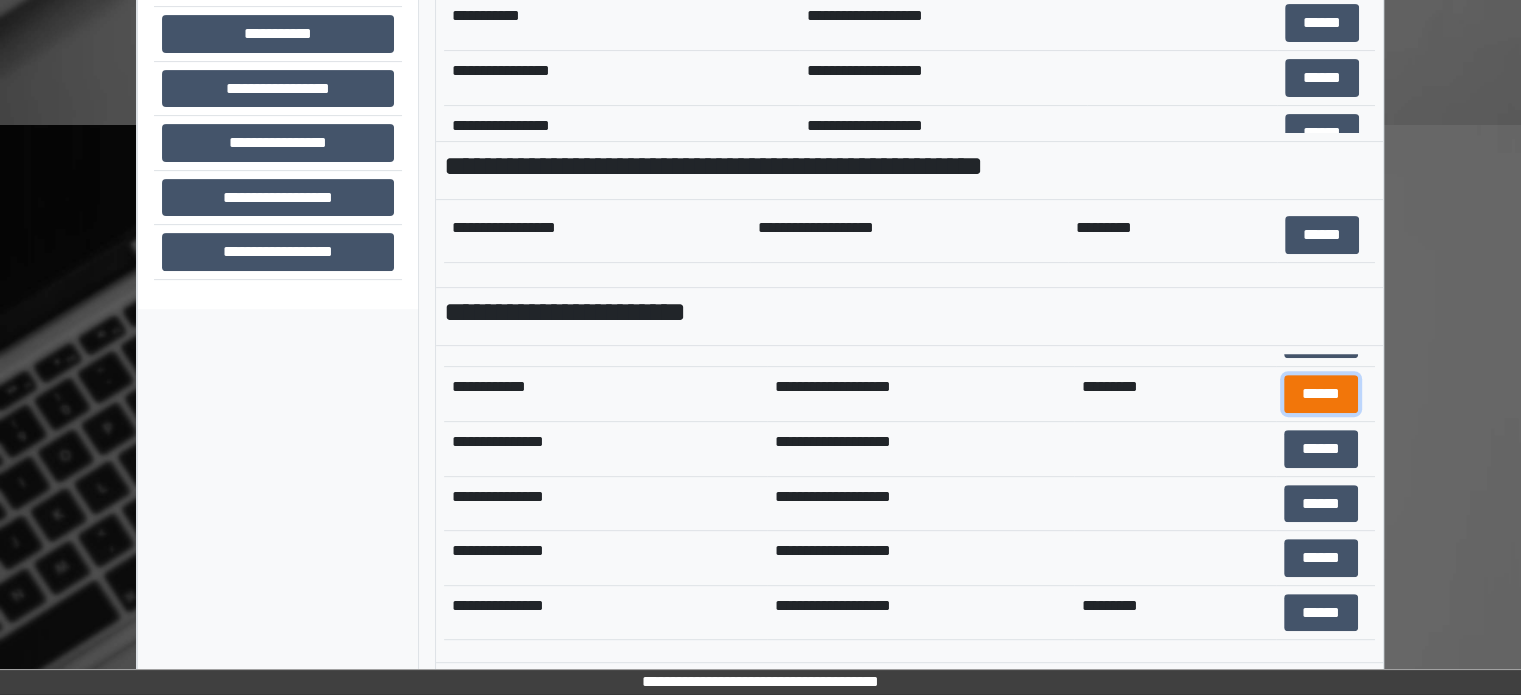 click on "******" at bounding box center [1321, 394] 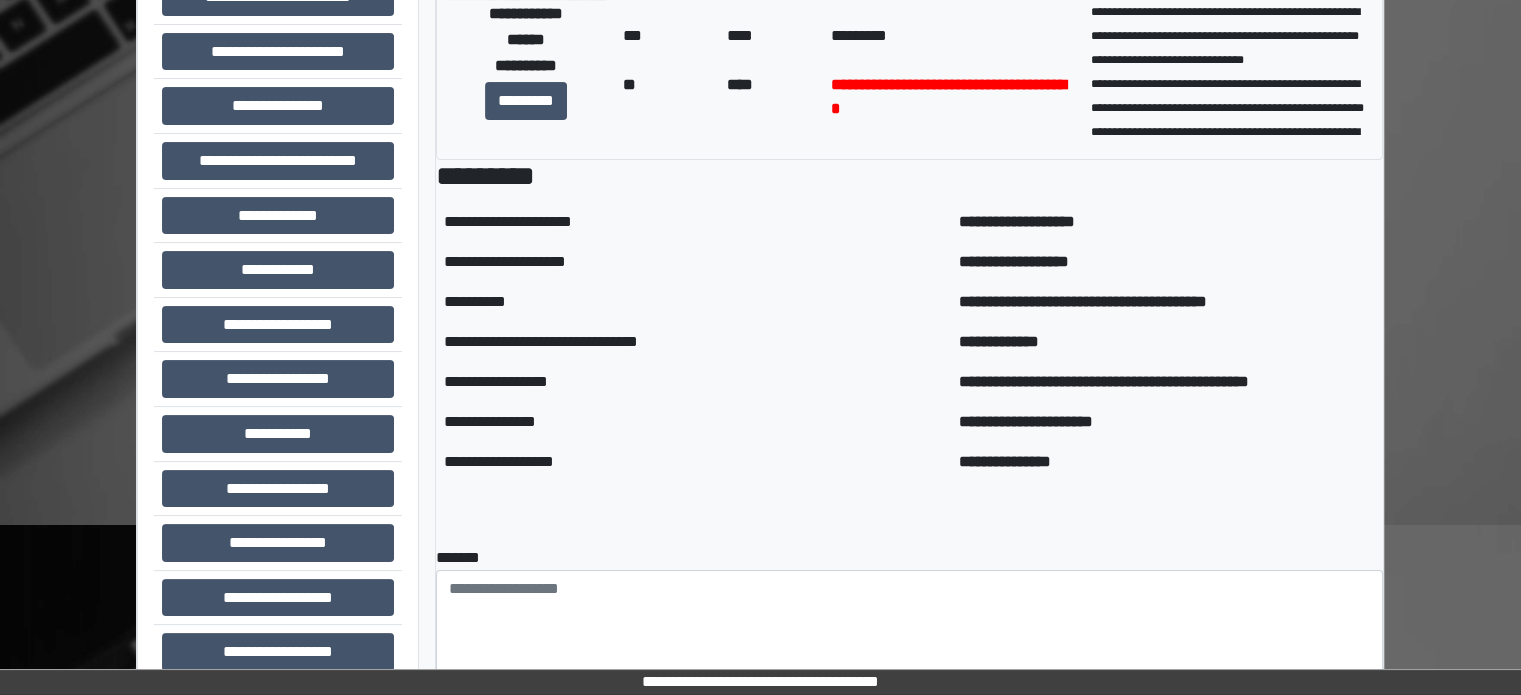 scroll, scrollTop: 408, scrollLeft: 0, axis: vertical 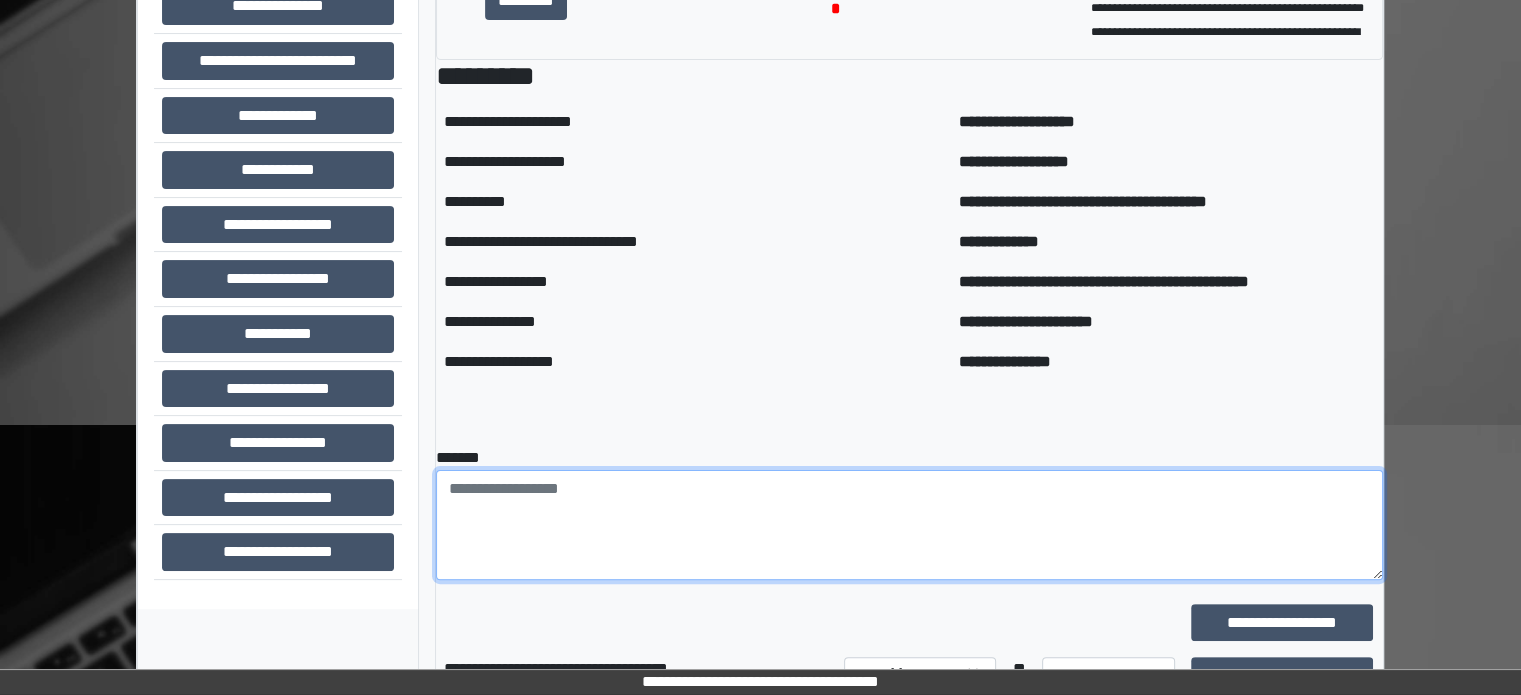 click at bounding box center [909, 525] 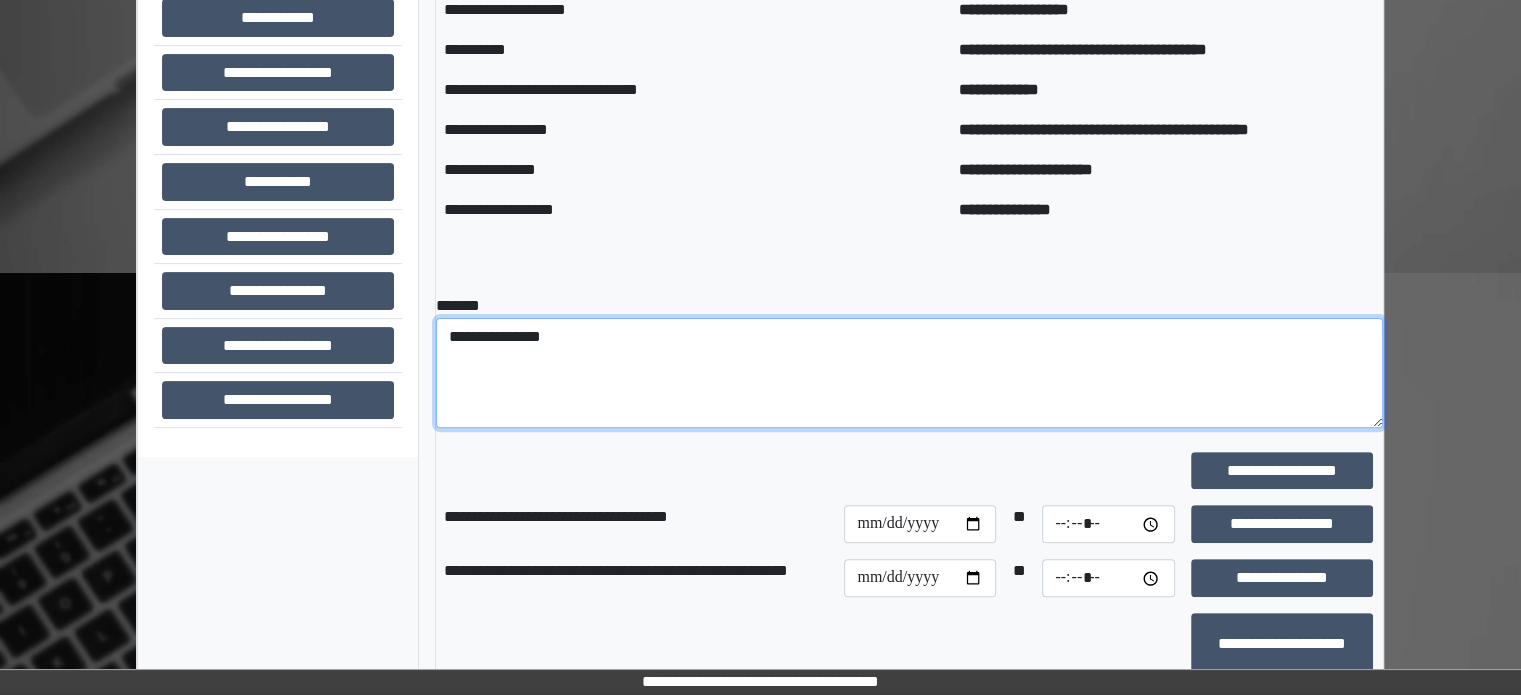 scroll, scrollTop: 608, scrollLeft: 0, axis: vertical 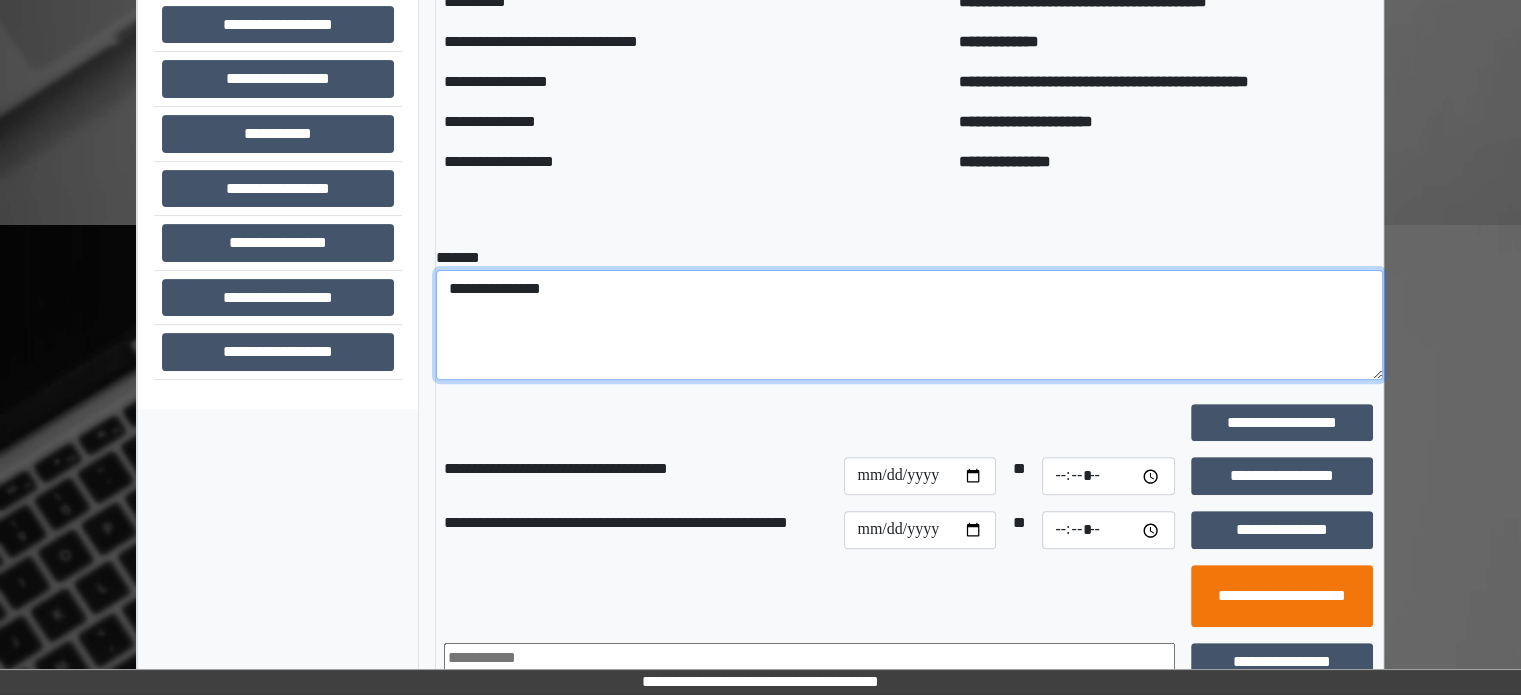 type on "**********" 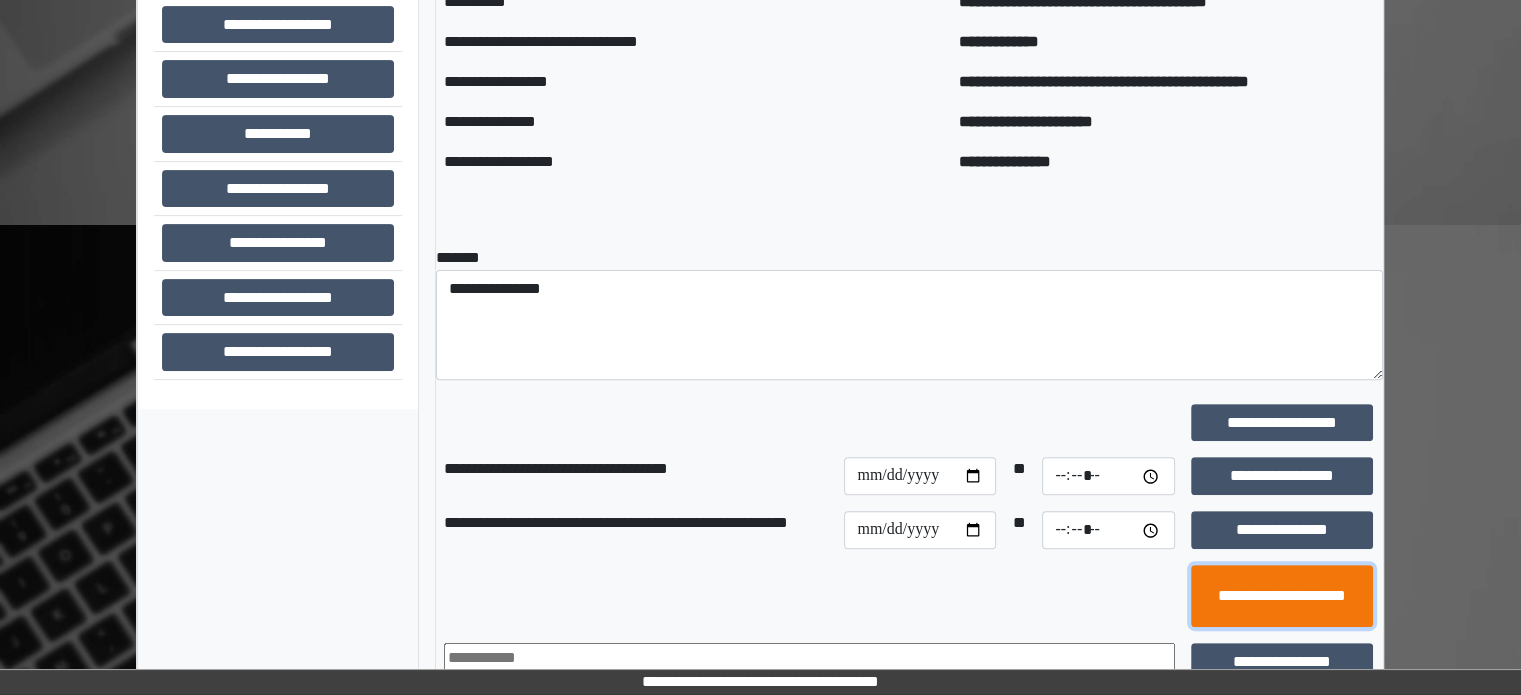 click on "**********" at bounding box center (1282, 596) 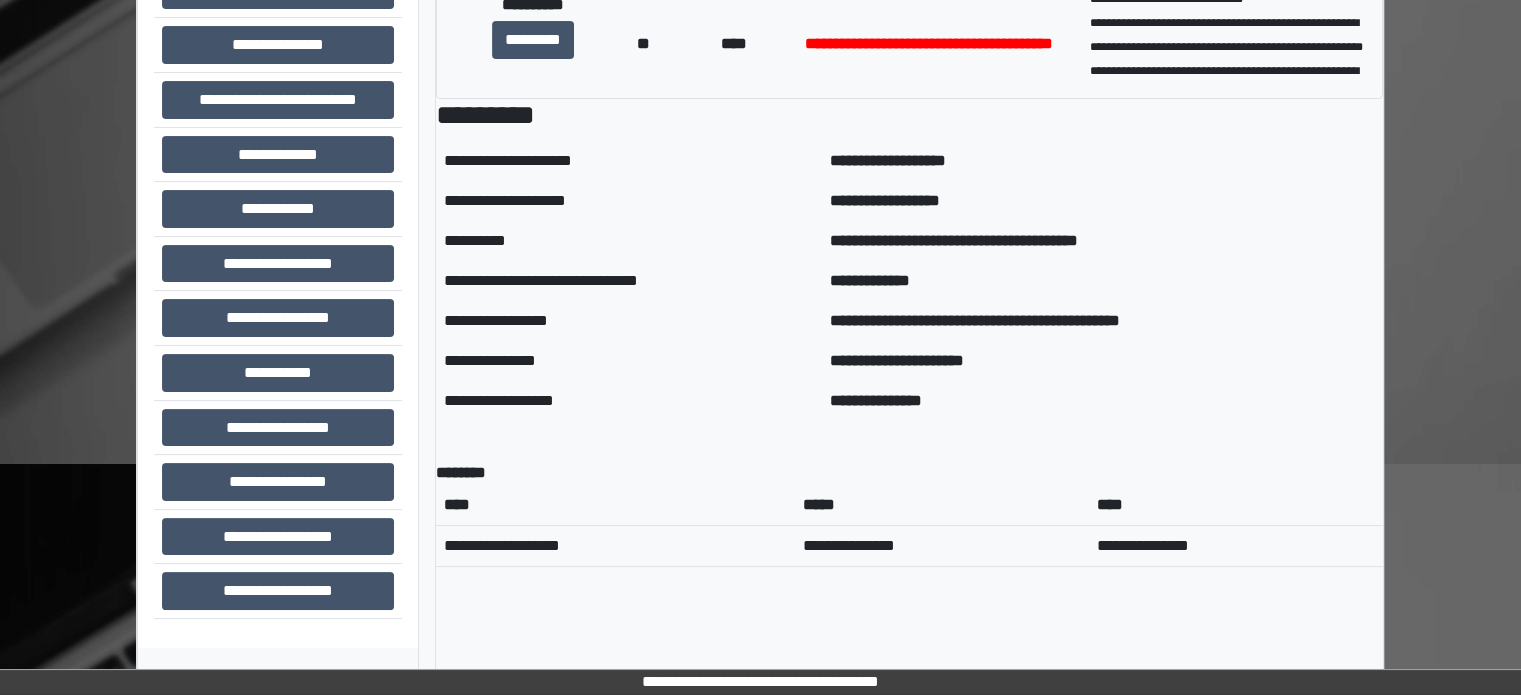 scroll, scrollTop: 369, scrollLeft: 0, axis: vertical 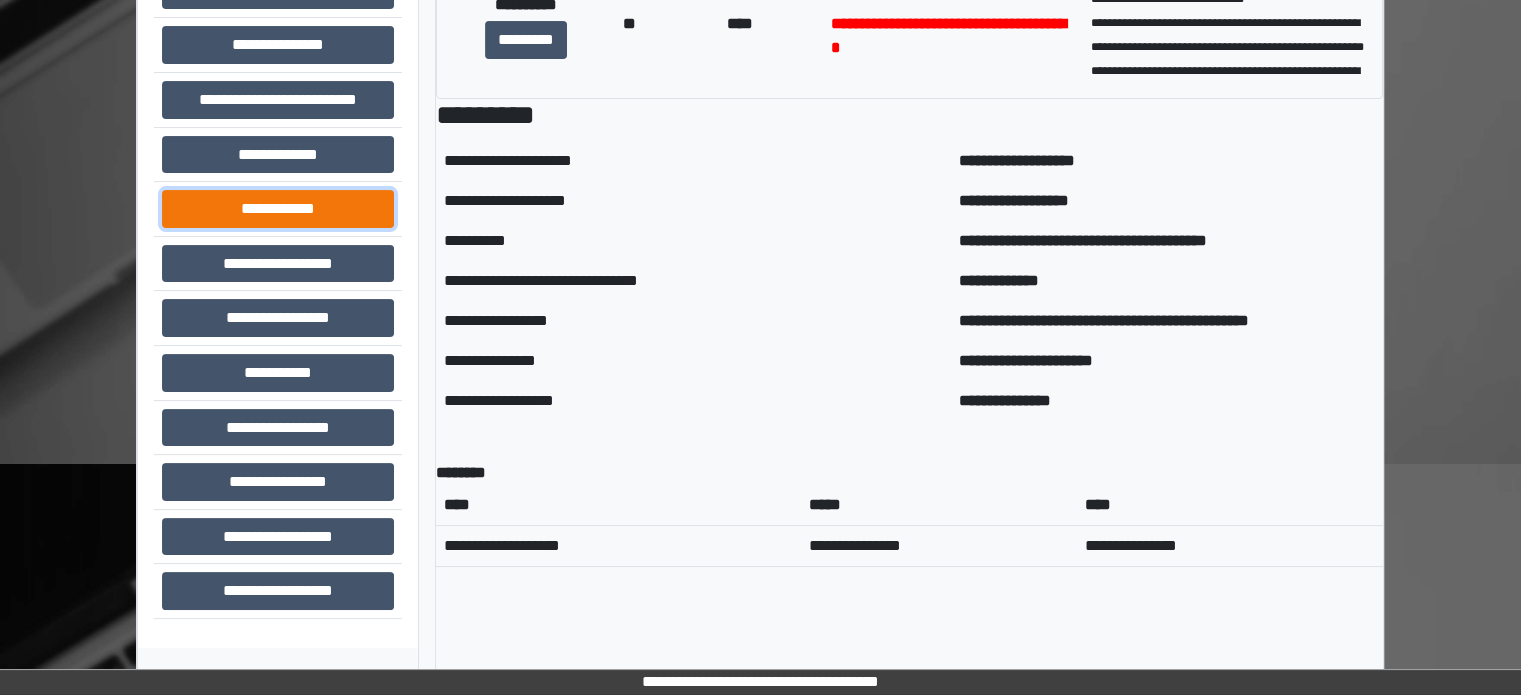 click on "**********" at bounding box center [278, 209] 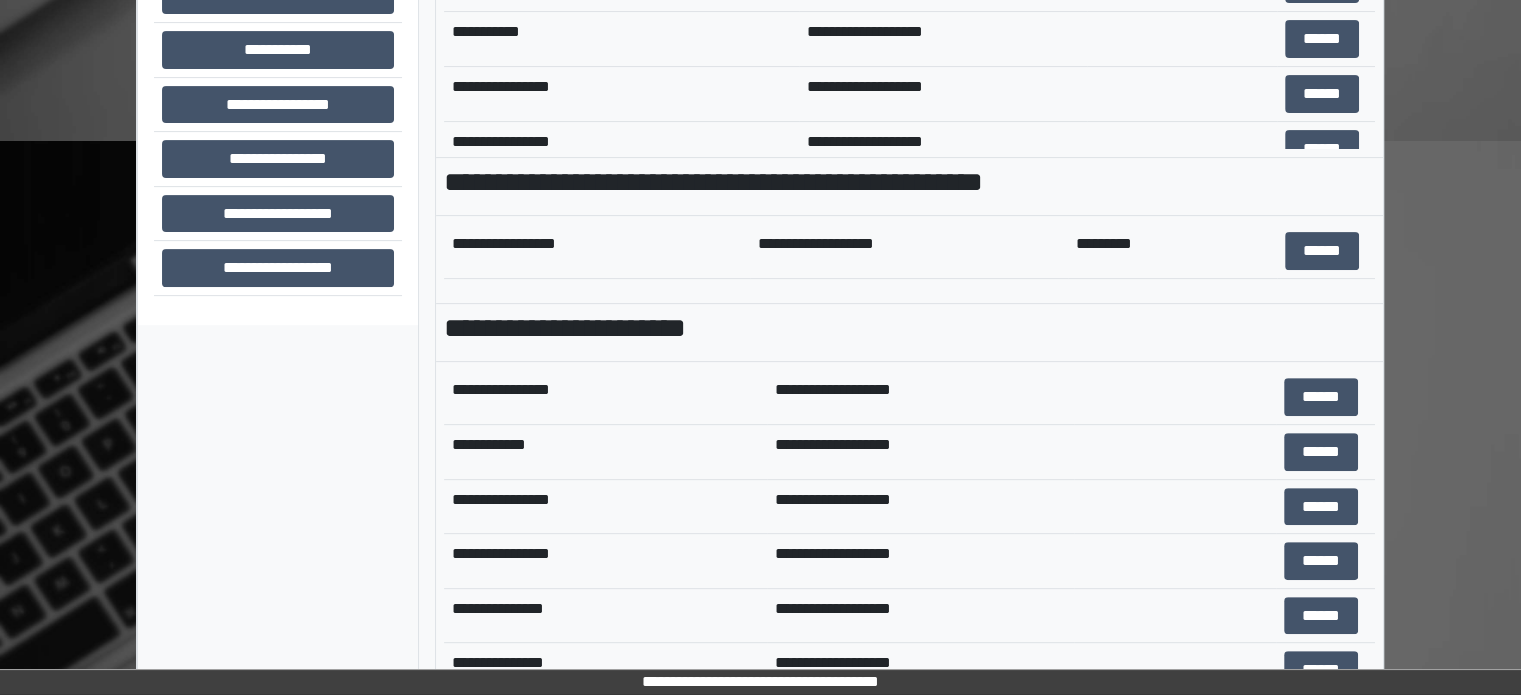 scroll, scrollTop: 708, scrollLeft: 0, axis: vertical 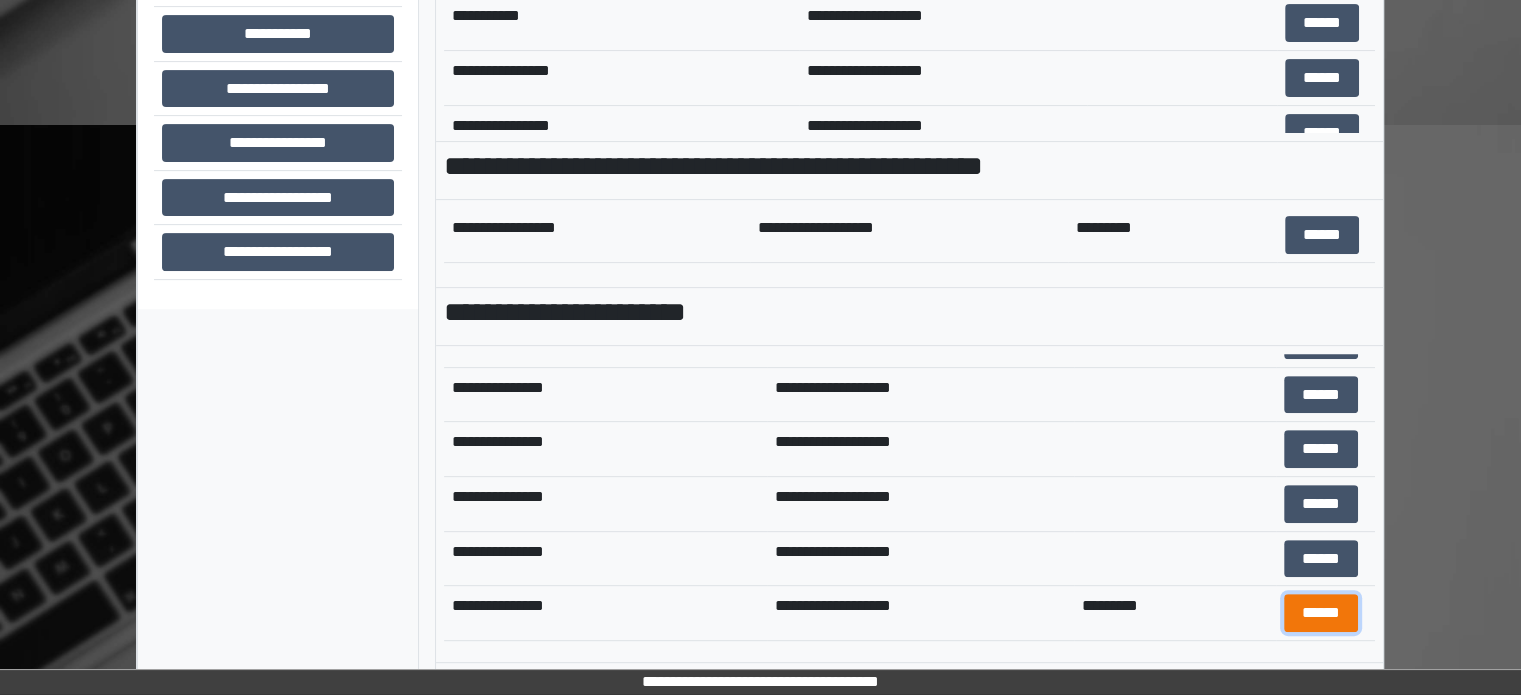 click on "******" at bounding box center (1321, 613) 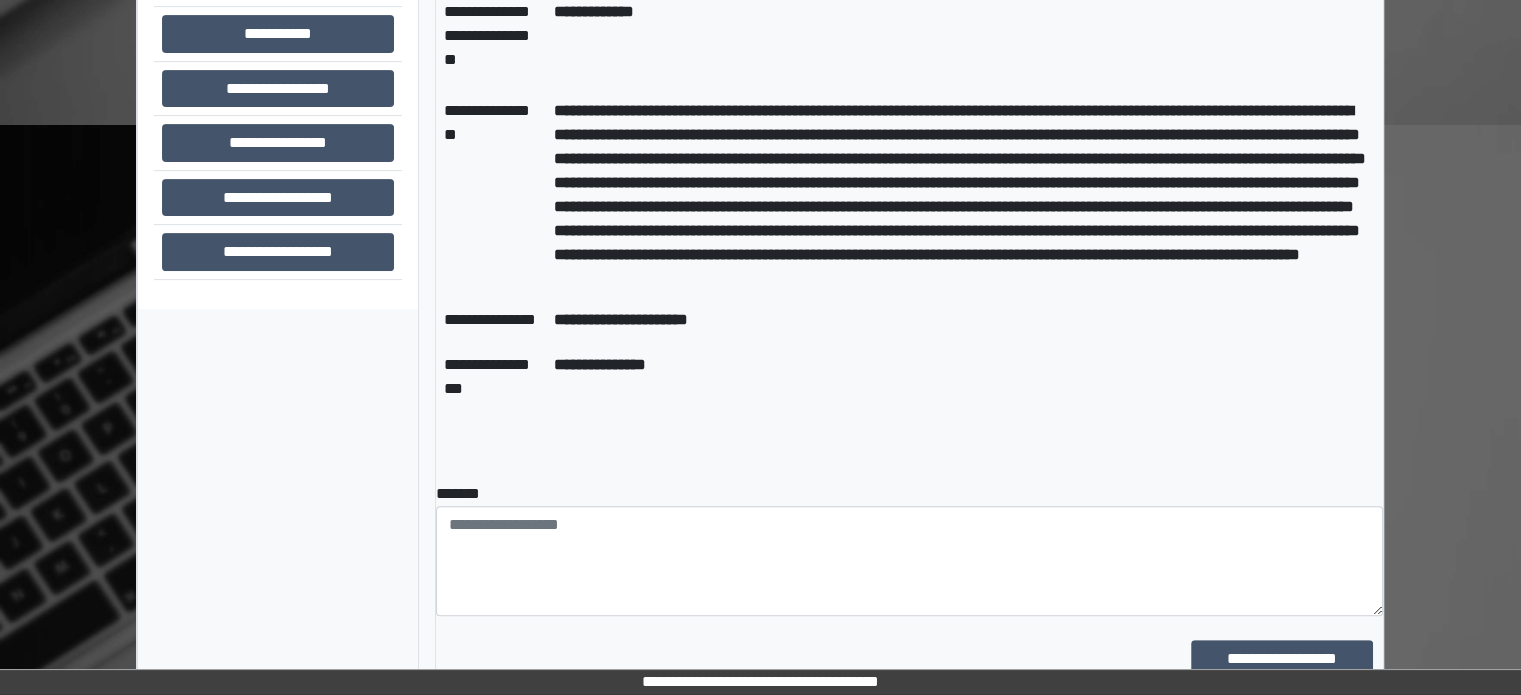 scroll, scrollTop: 808, scrollLeft: 0, axis: vertical 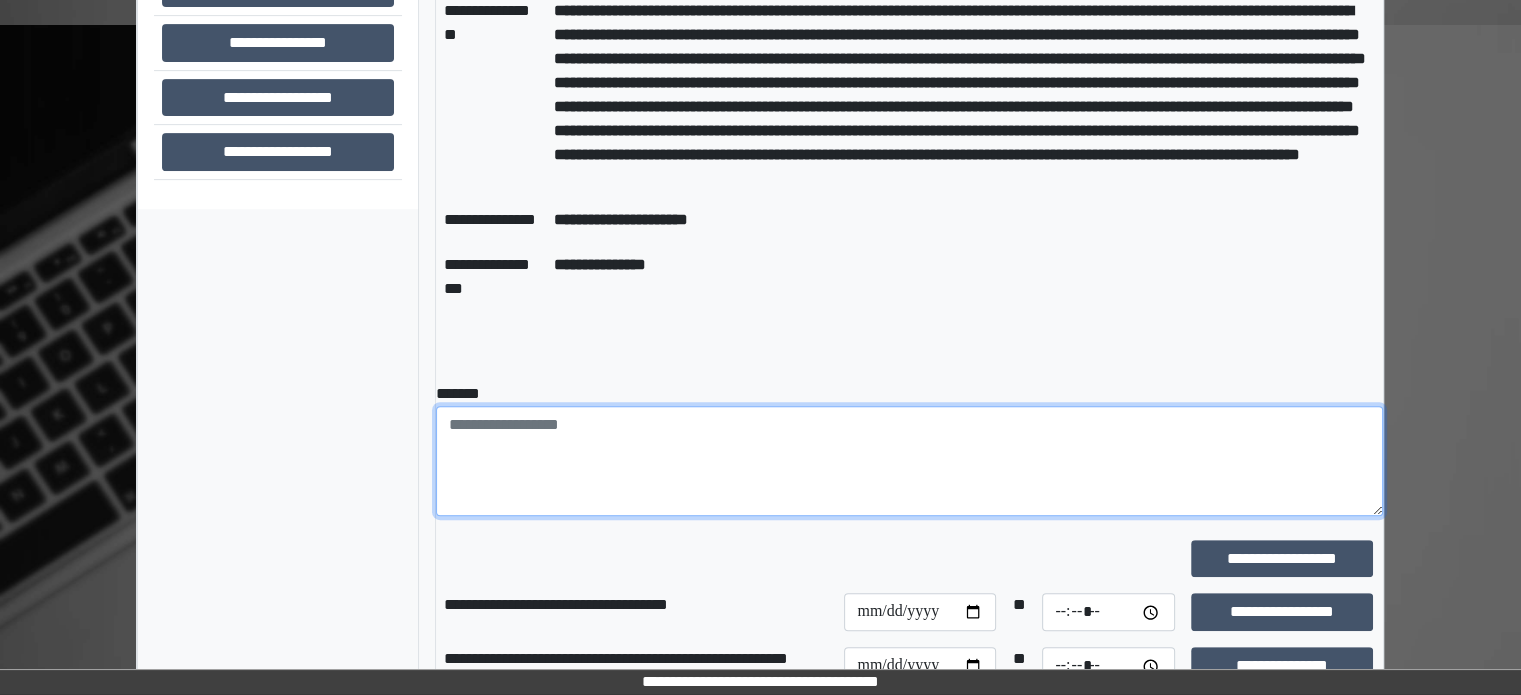 click at bounding box center [909, 461] 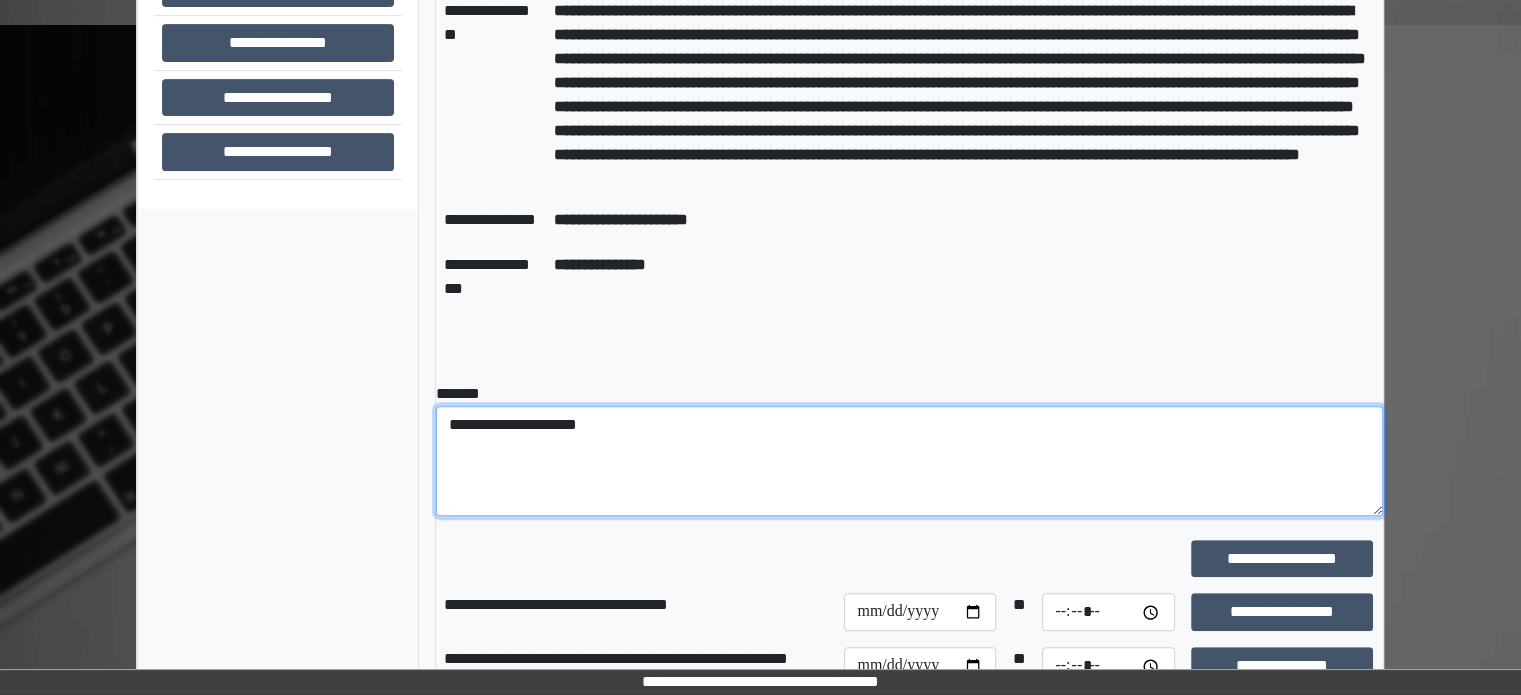 scroll, scrollTop: 1105, scrollLeft: 0, axis: vertical 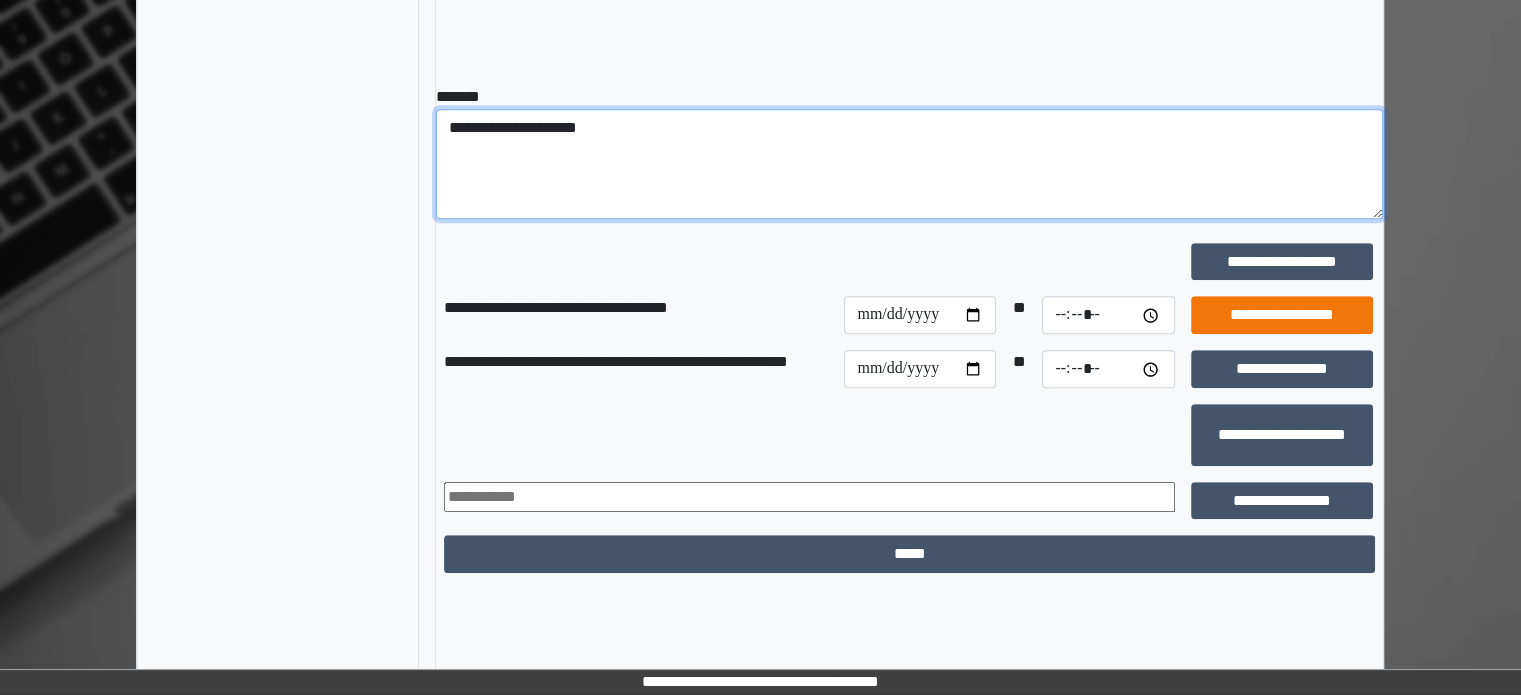 type on "**********" 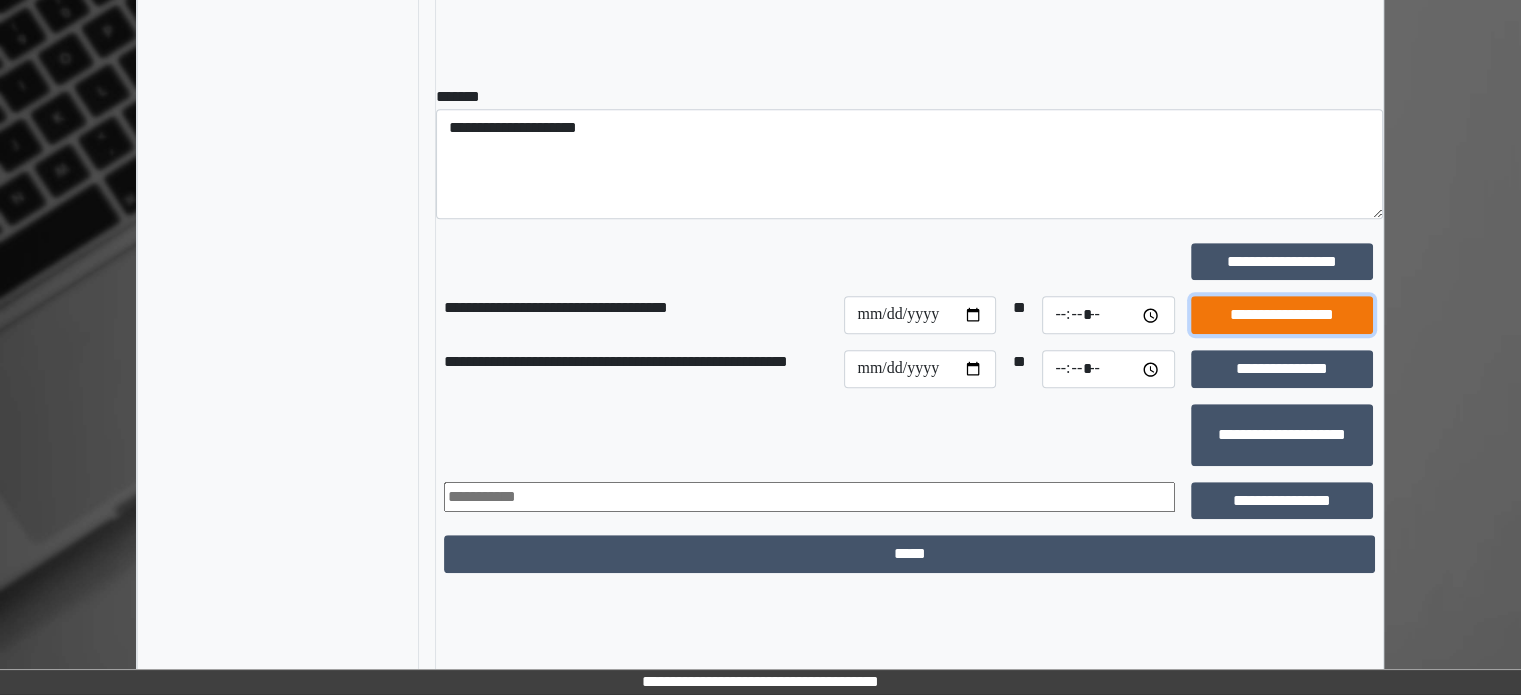 click on "**********" at bounding box center [1282, 315] 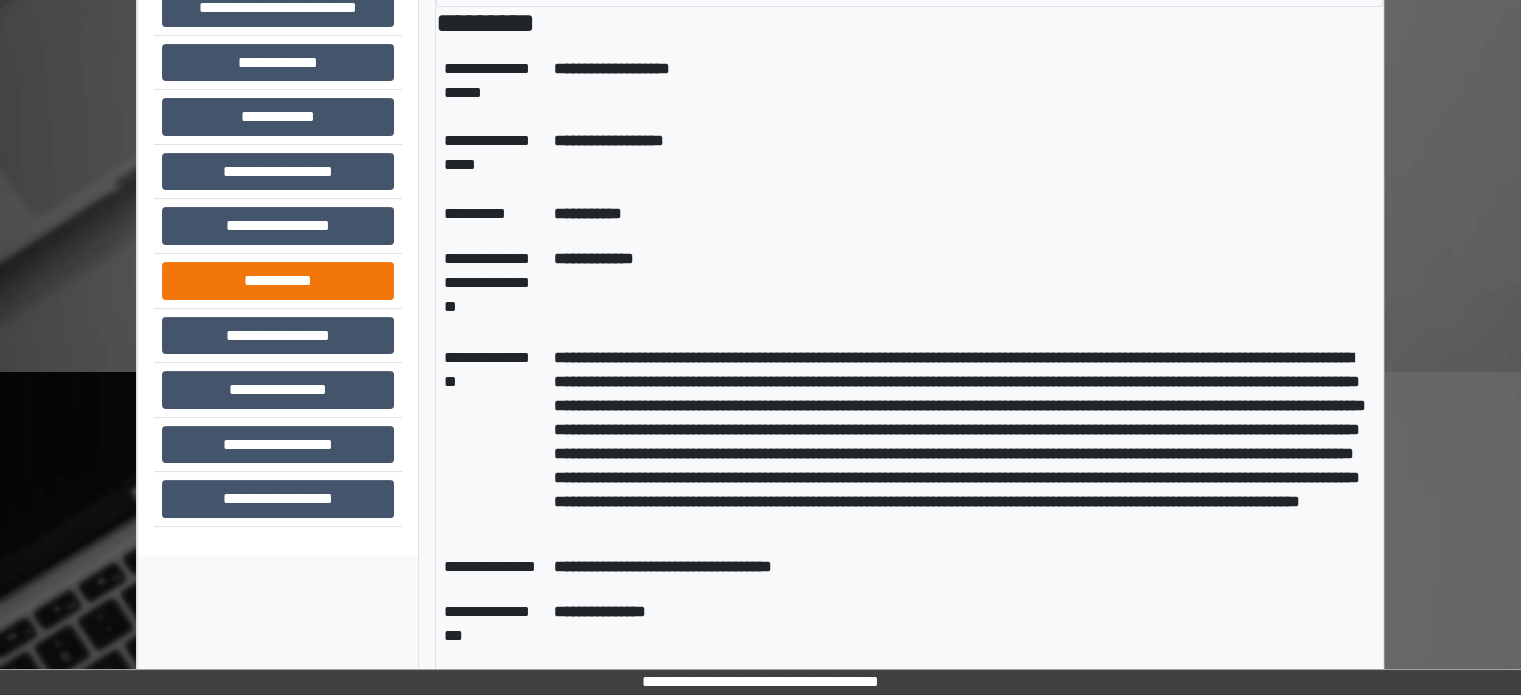 scroll, scrollTop: 305, scrollLeft: 0, axis: vertical 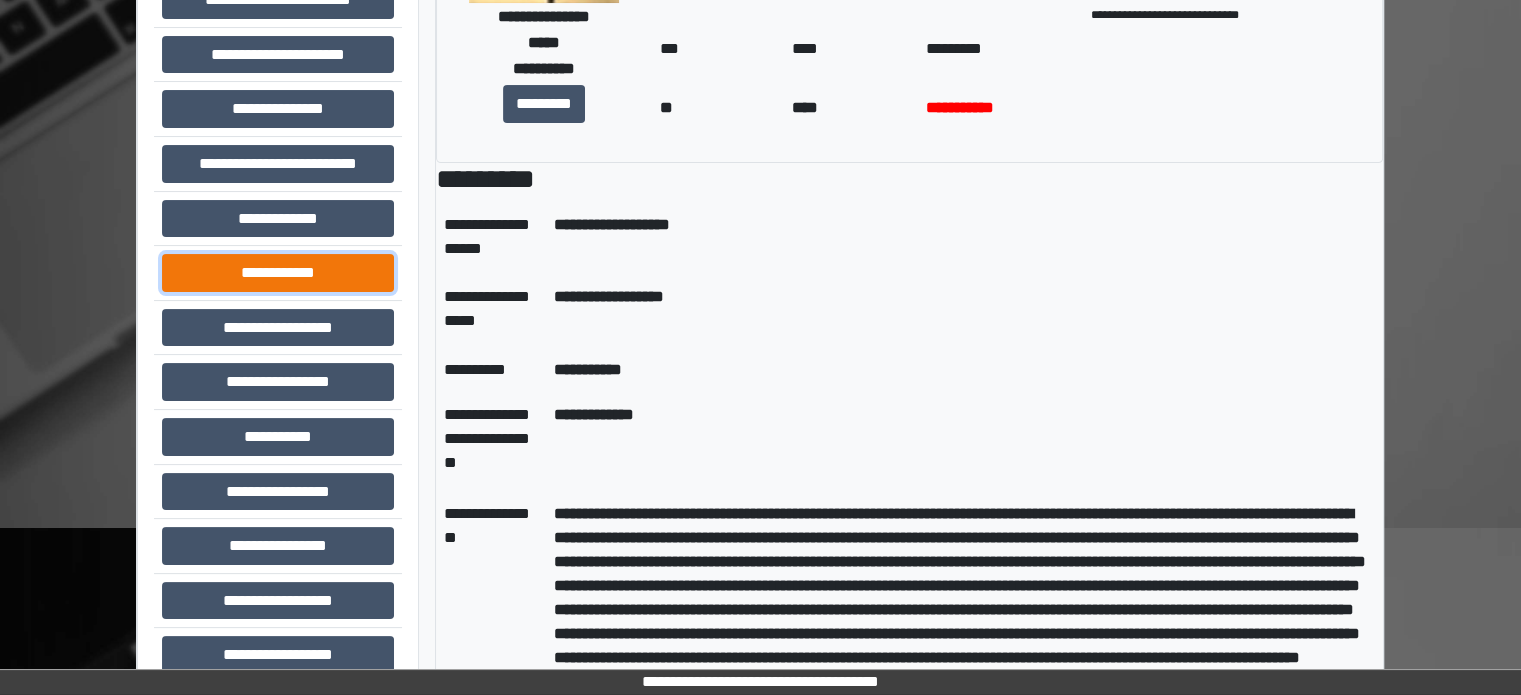 click on "**********" at bounding box center (278, 273) 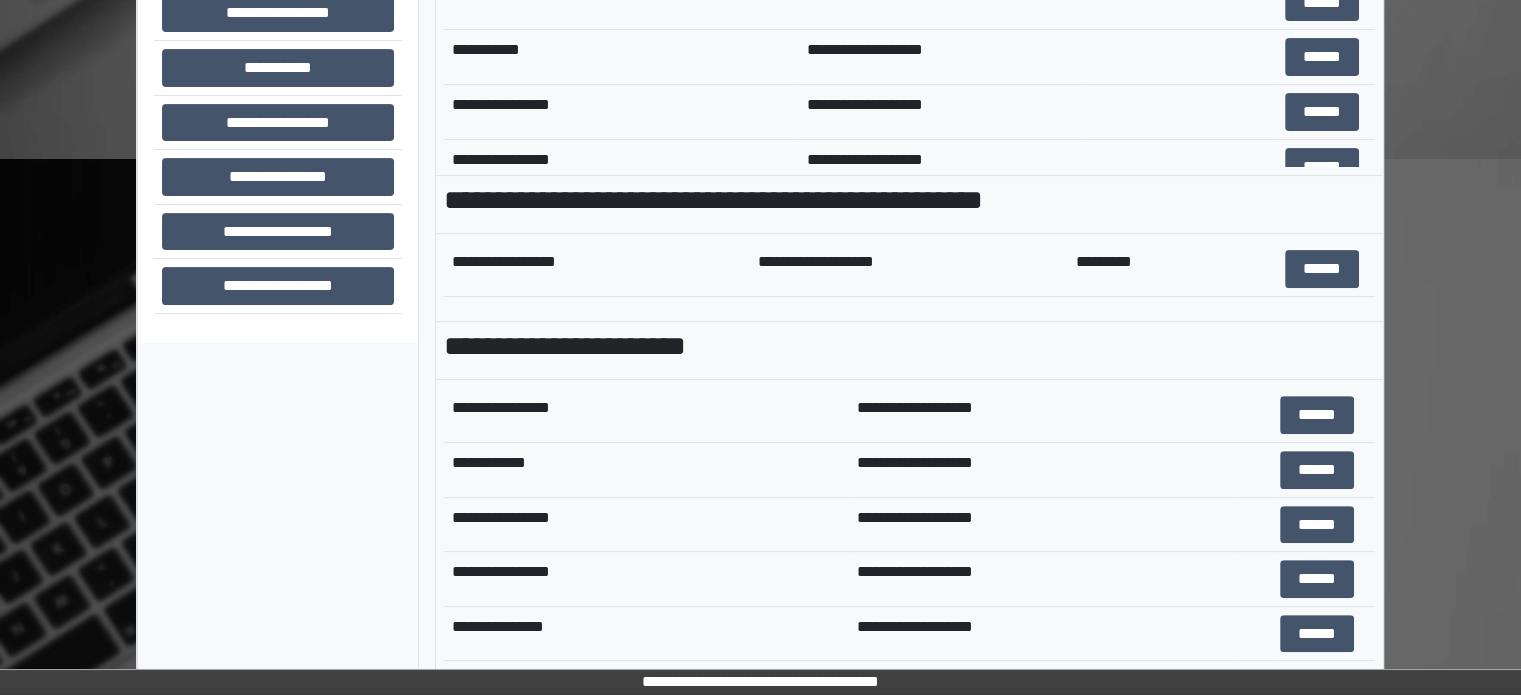 scroll, scrollTop: 708, scrollLeft: 0, axis: vertical 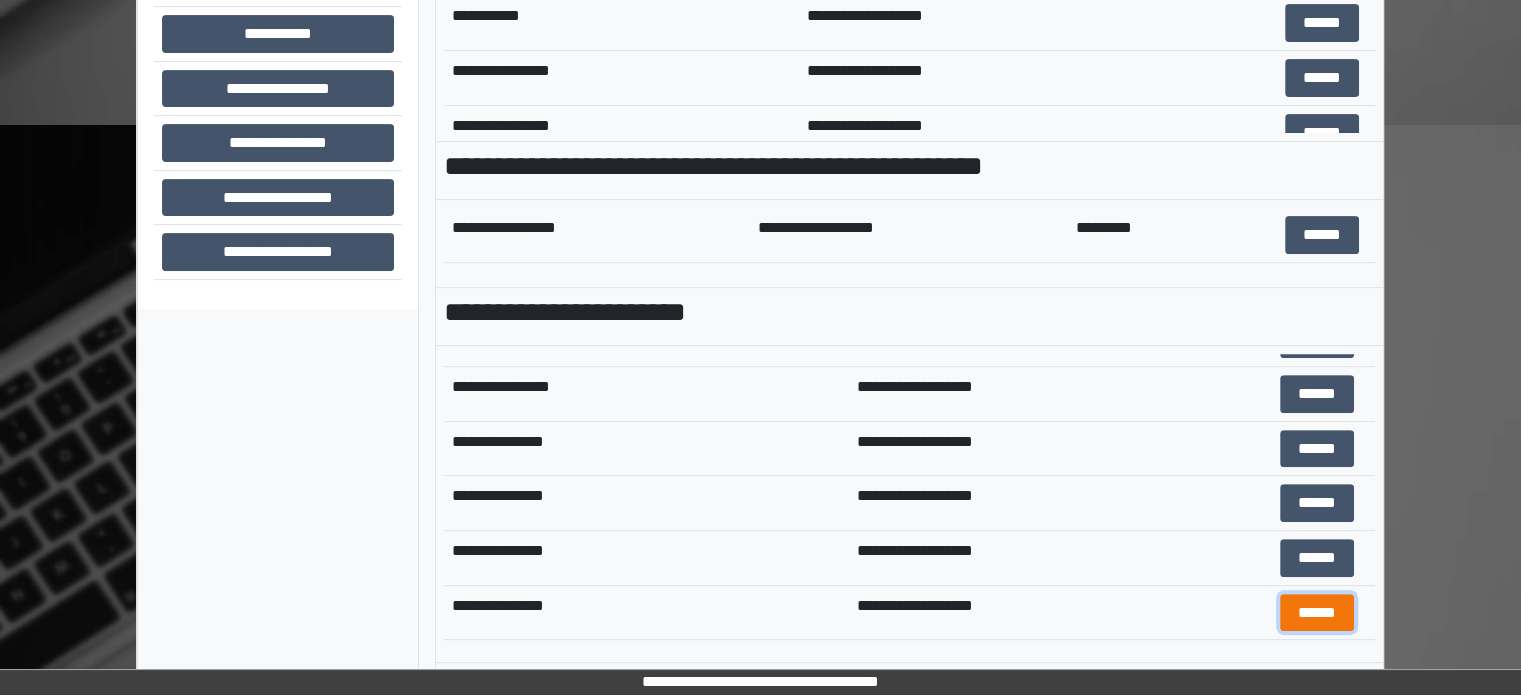 click on "******" at bounding box center [1317, 613] 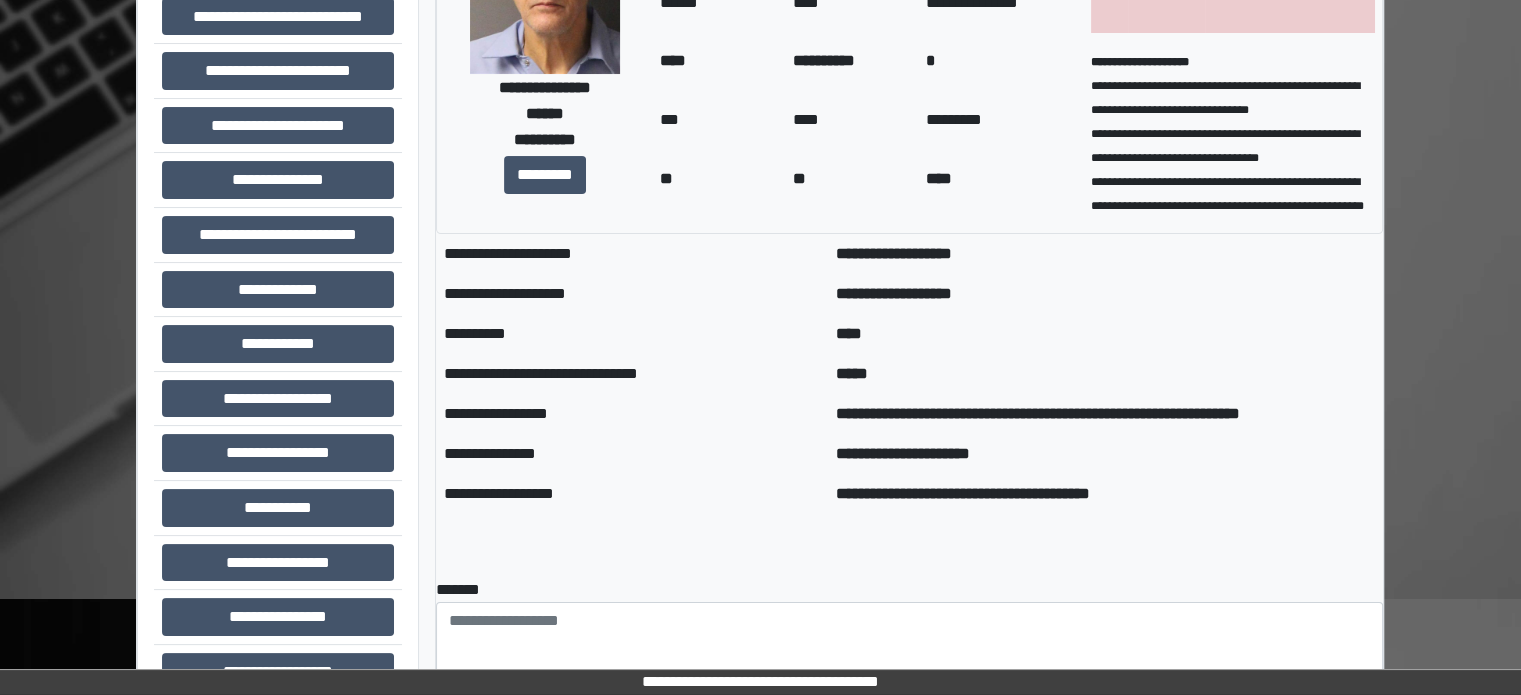 scroll, scrollTop: 208, scrollLeft: 0, axis: vertical 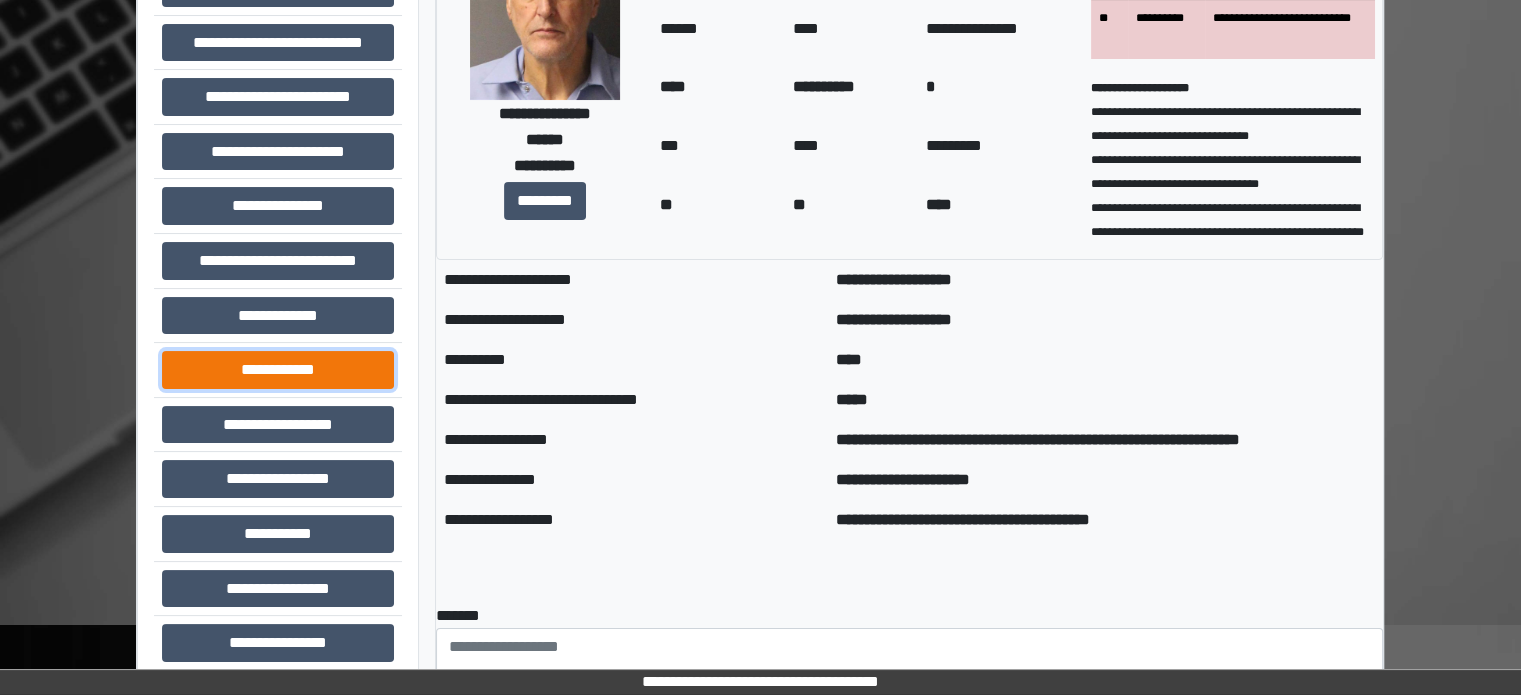 click on "**********" at bounding box center (278, 370) 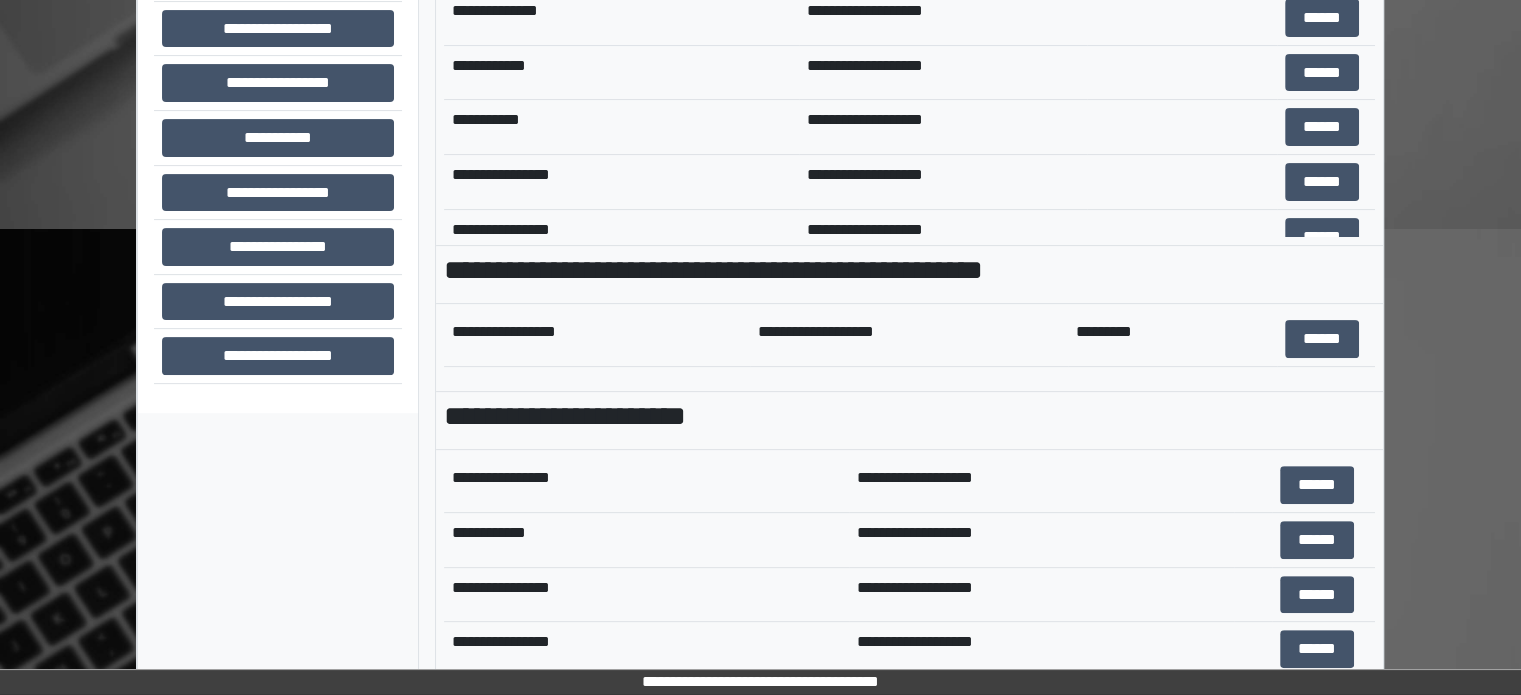 scroll, scrollTop: 708, scrollLeft: 0, axis: vertical 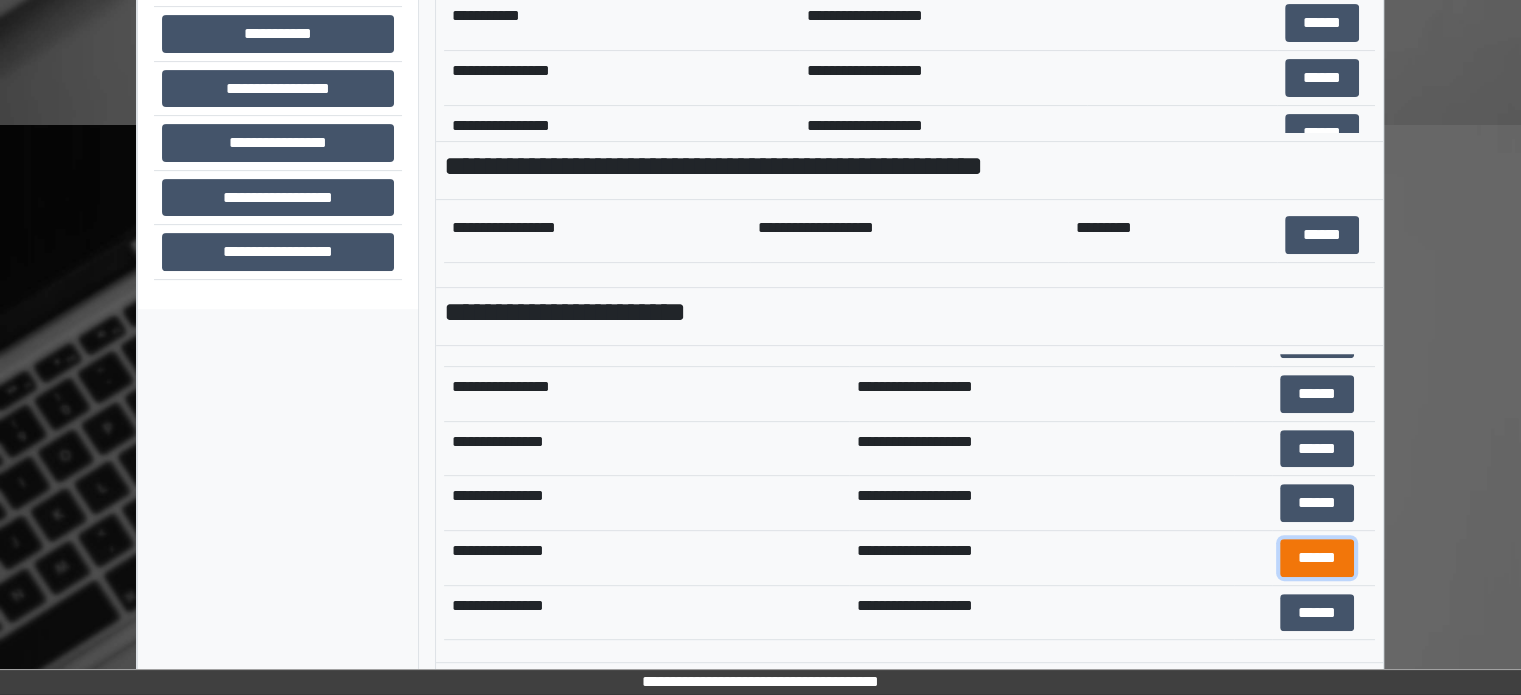 click on "******" at bounding box center [1317, 558] 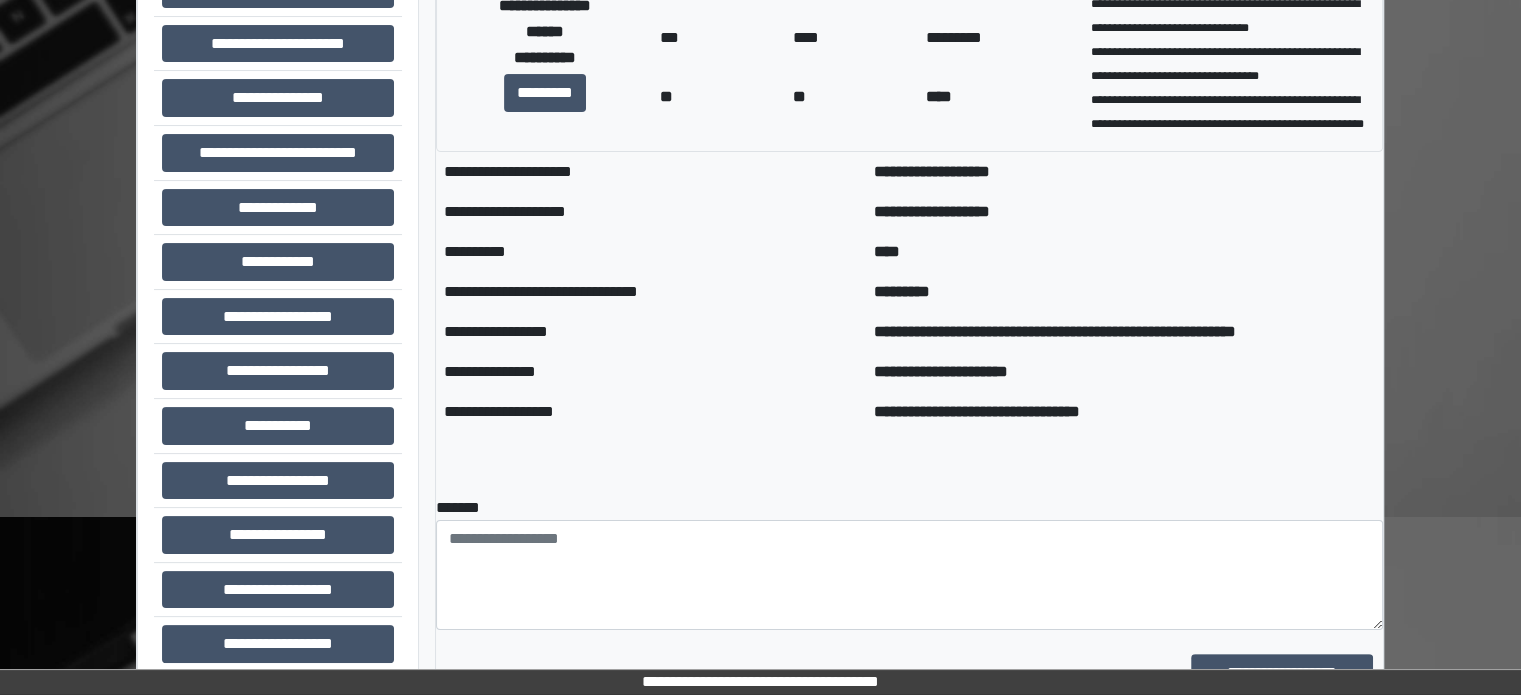 scroll, scrollTop: 308, scrollLeft: 0, axis: vertical 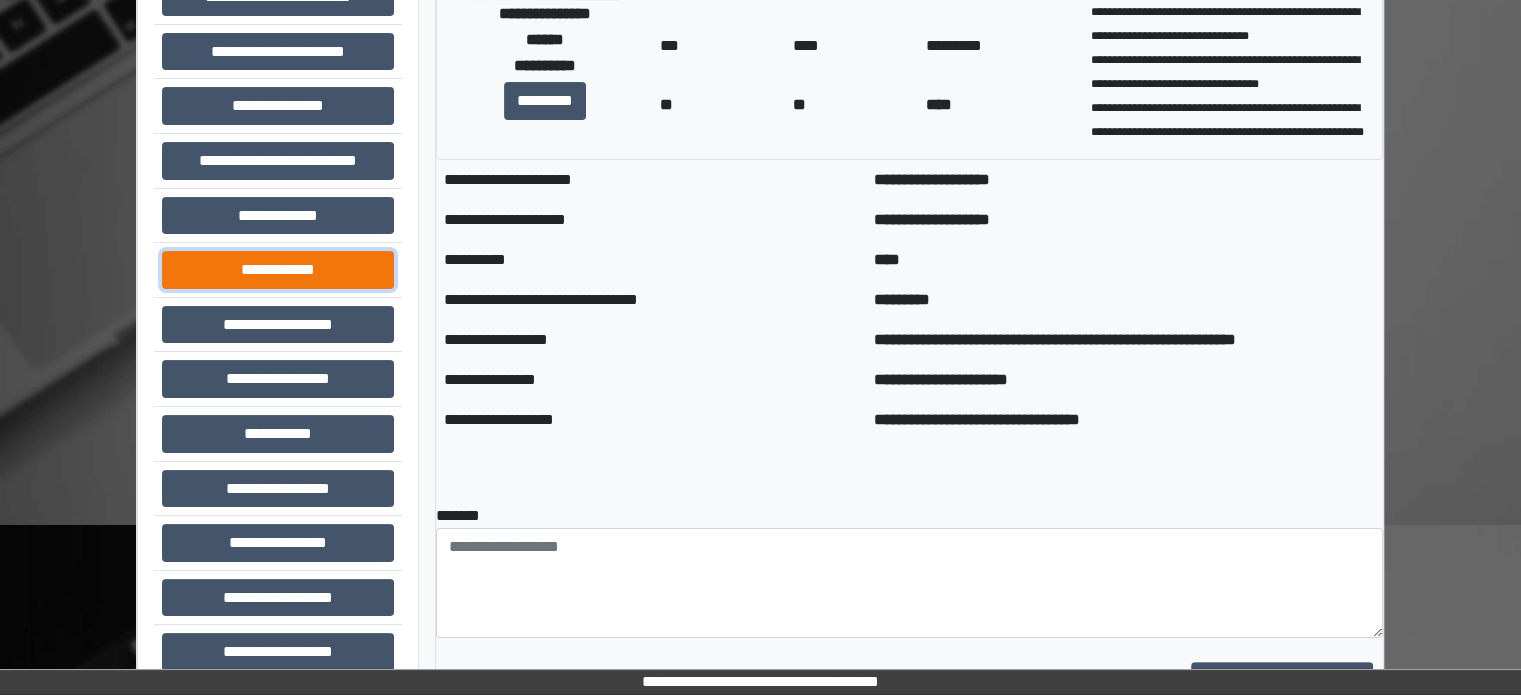 click on "**********" at bounding box center [278, 270] 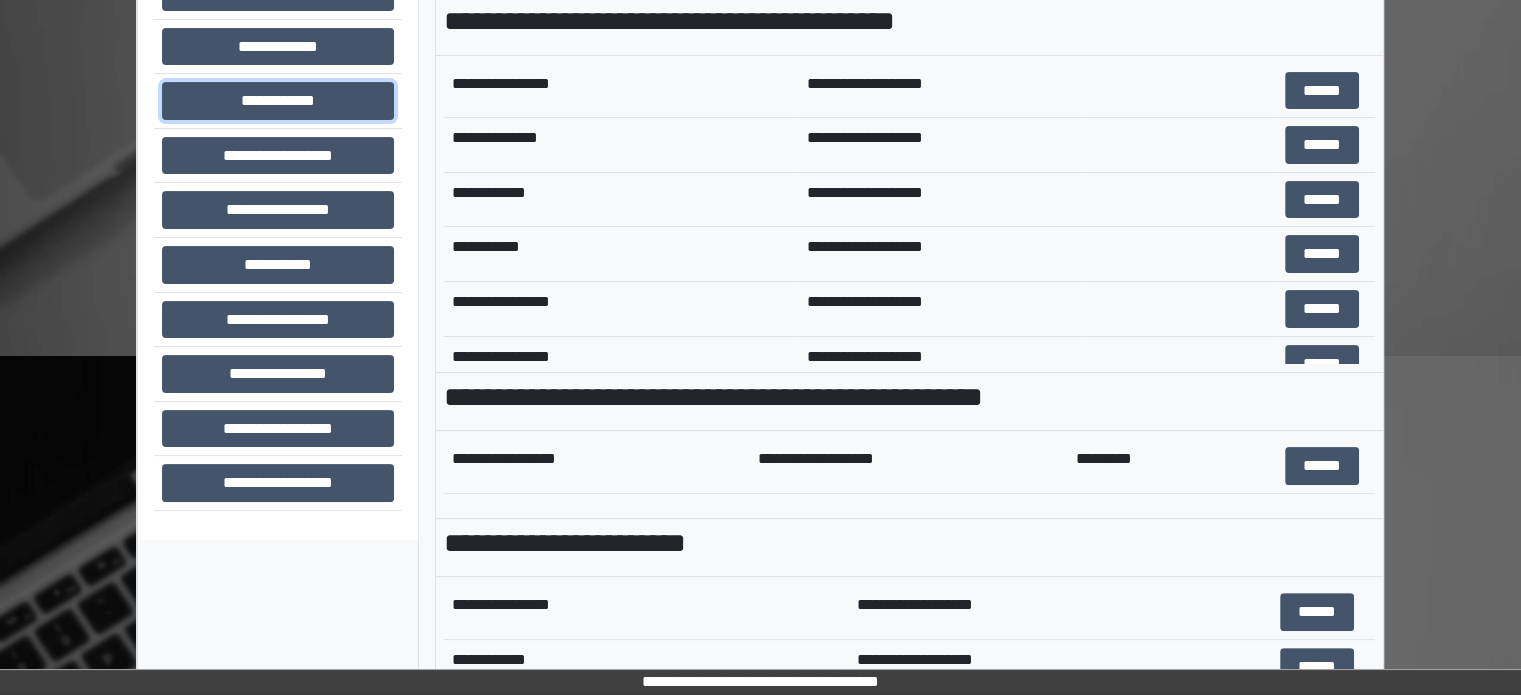 scroll, scrollTop: 708, scrollLeft: 0, axis: vertical 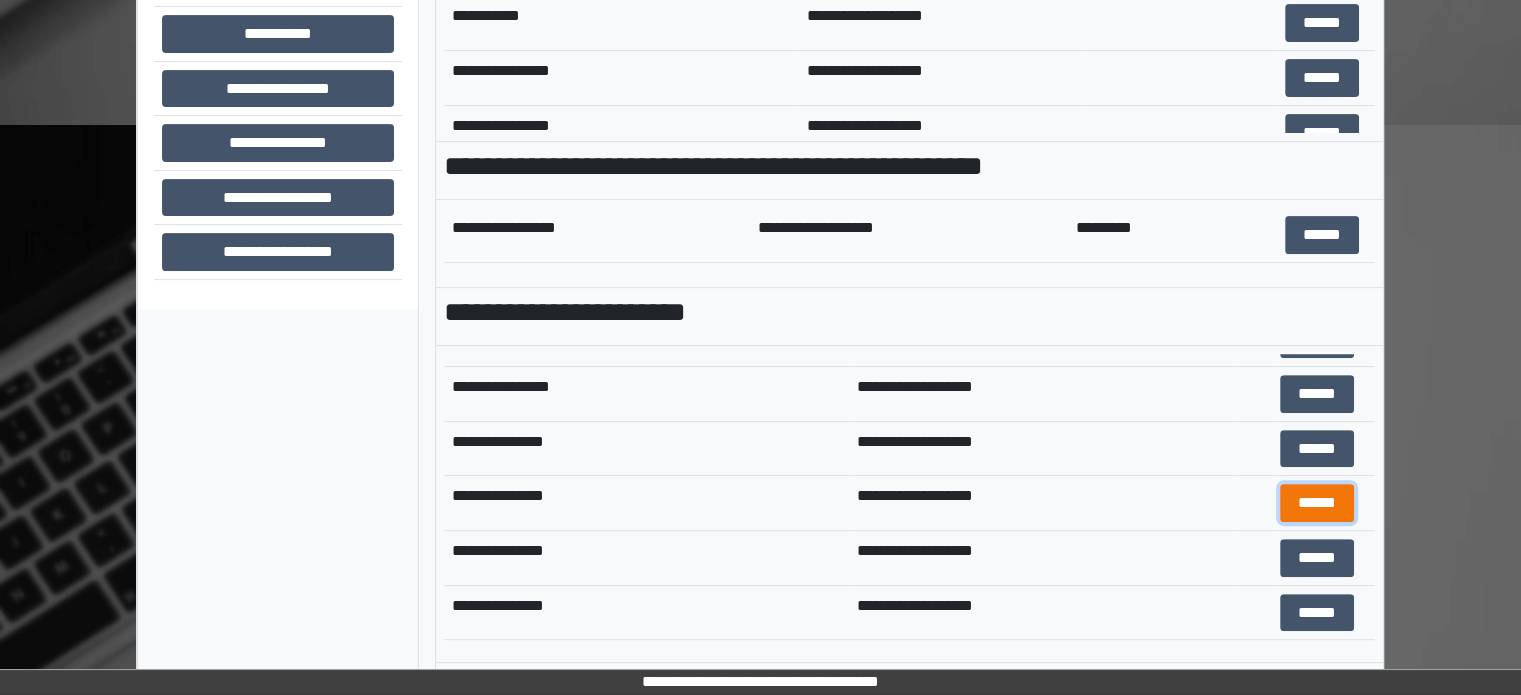 click on "******" at bounding box center [1317, 503] 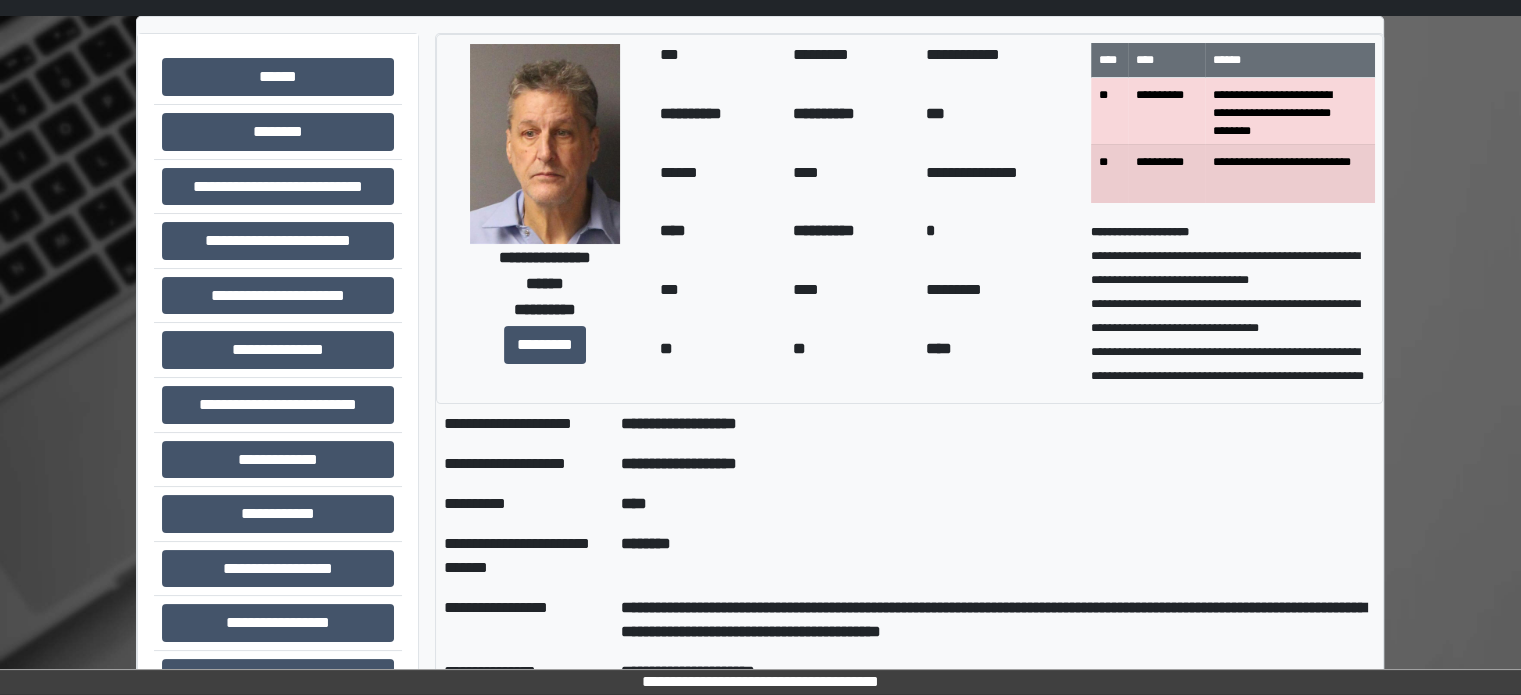 scroll, scrollTop: 0, scrollLeft: 0, axis: both 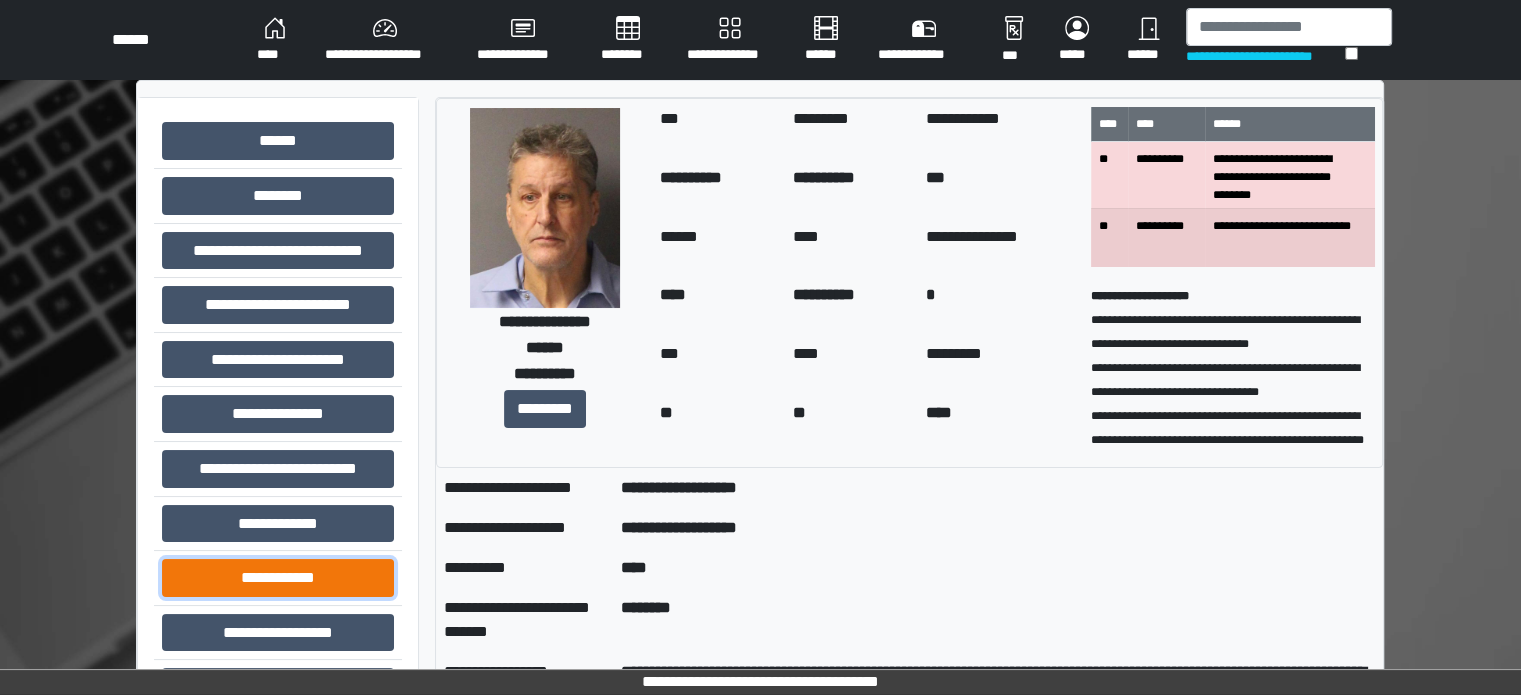 click on "**********" at bounding box center [278, 578] 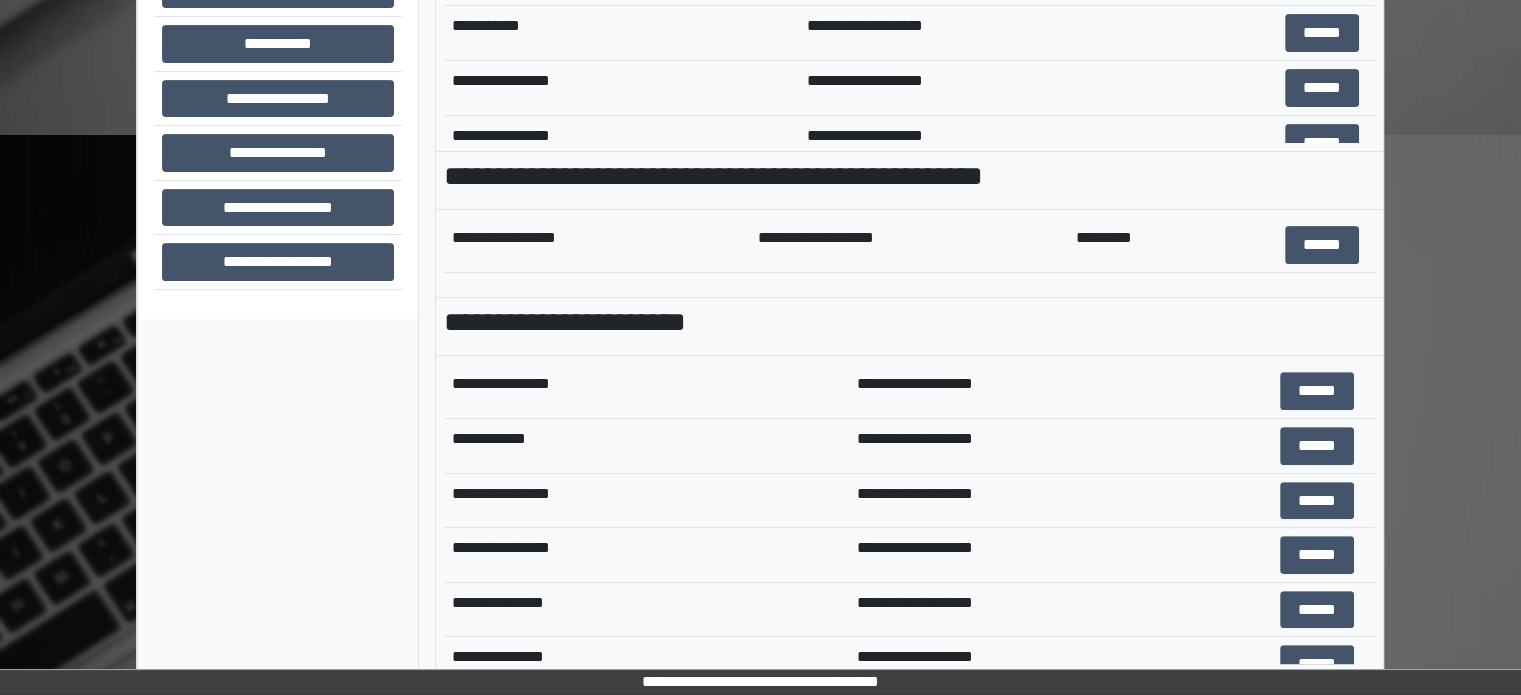 scroll, scrollTop: 708, scrollLeft: 0, axis: vertical 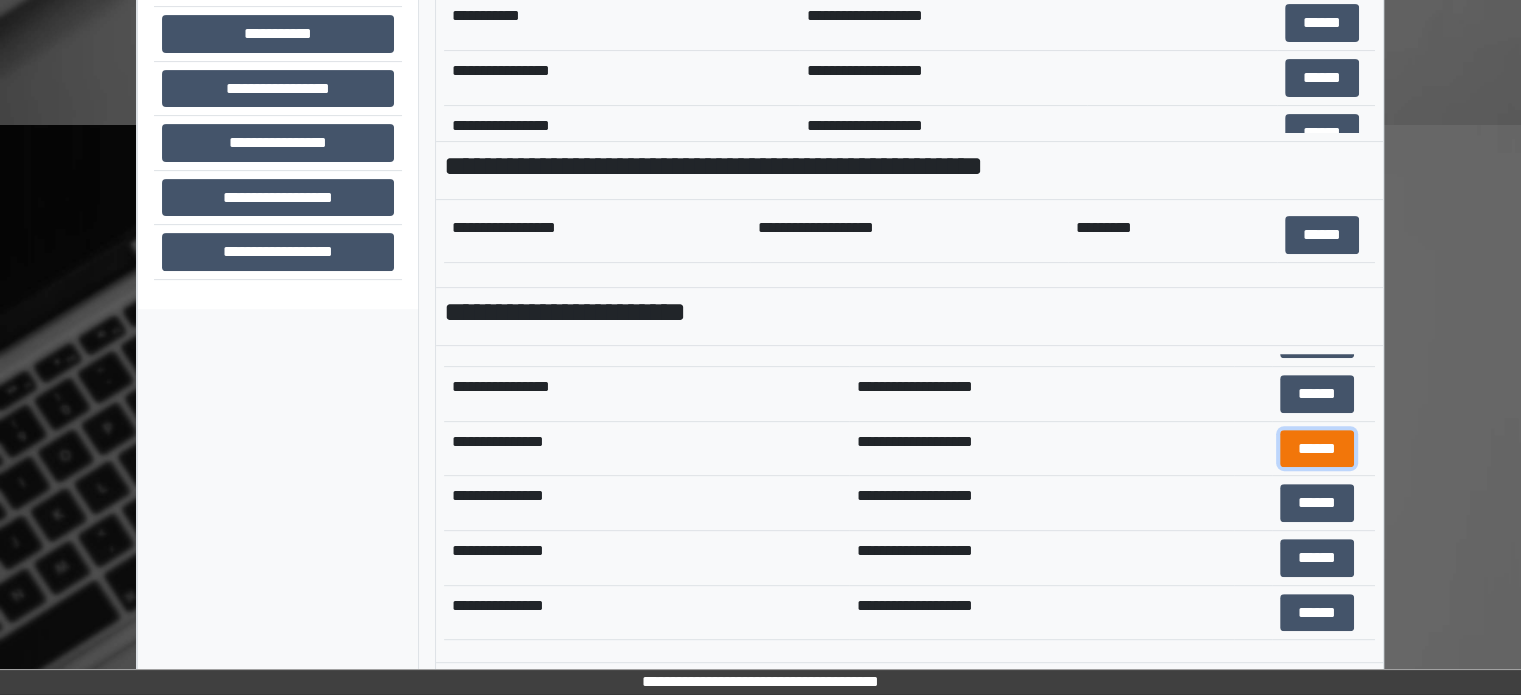 click on "******" at bounding box center [1317, 449] 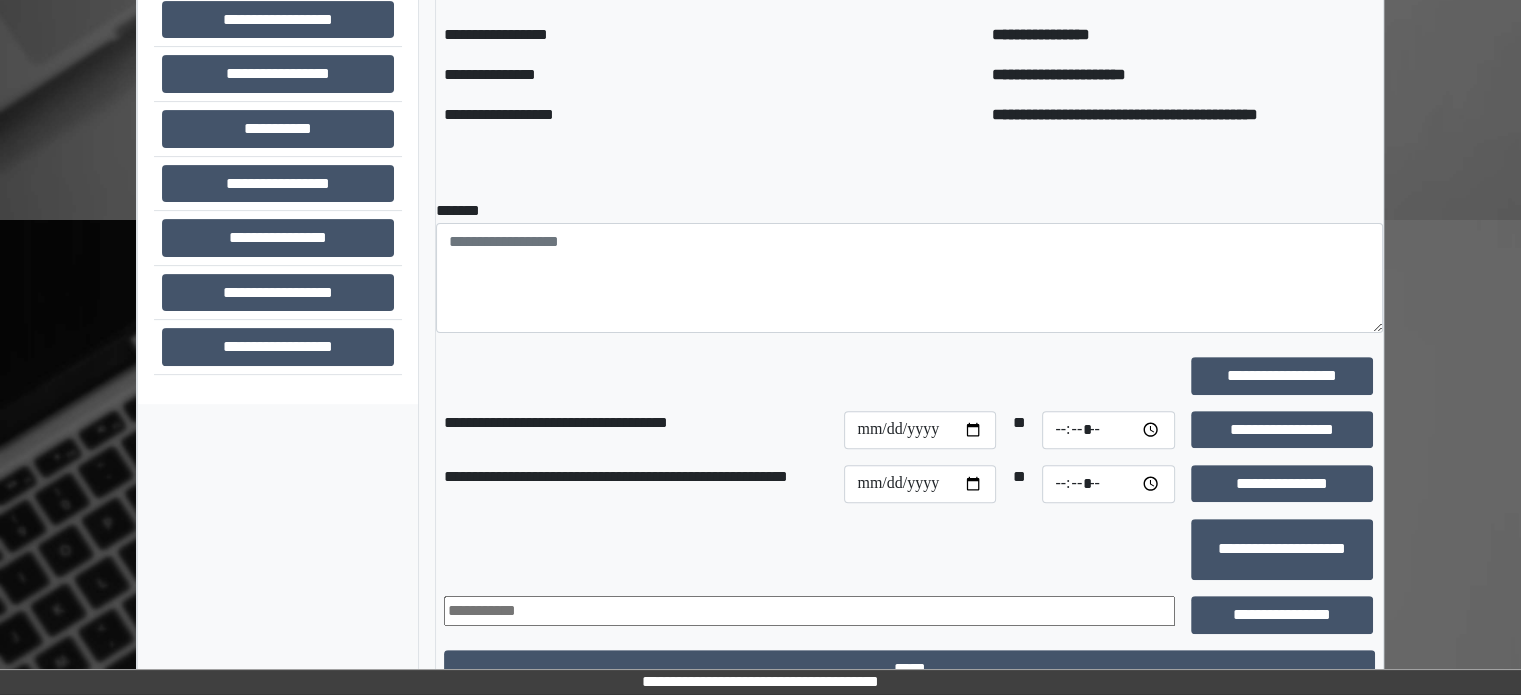 scroll, scrollTop: 508, scrollLeft: 0, axis: vertical 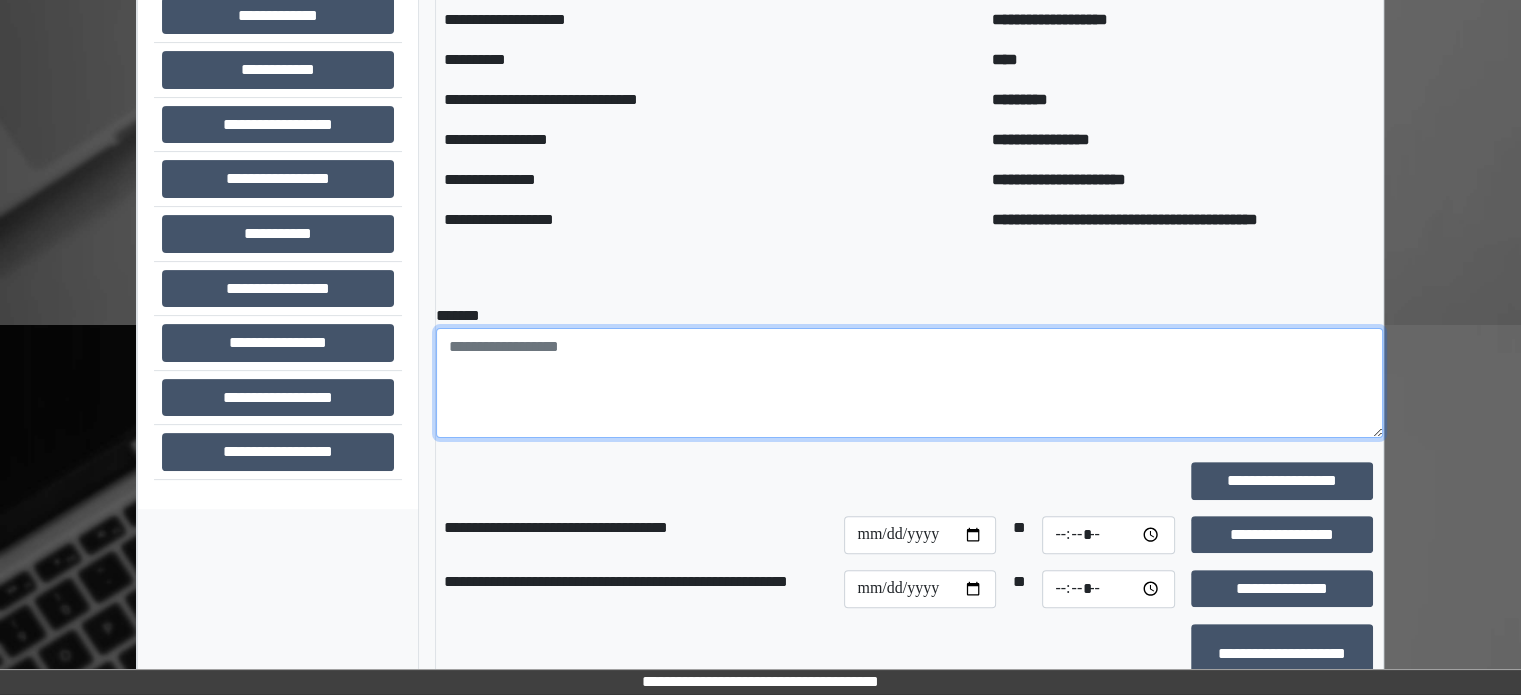 click at bounding box center (909, 383) 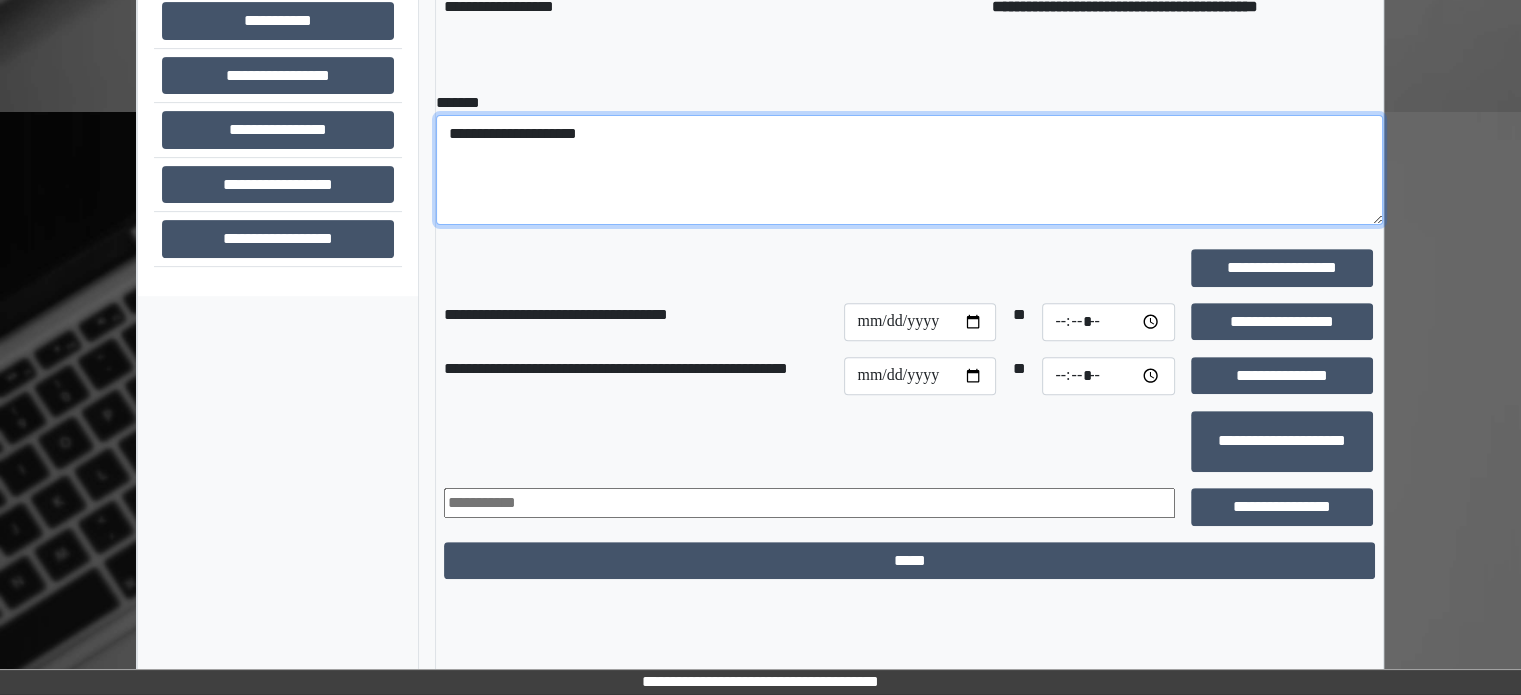 scroll, scrollTop: 728, scrollLeft: 0, axis: vertical 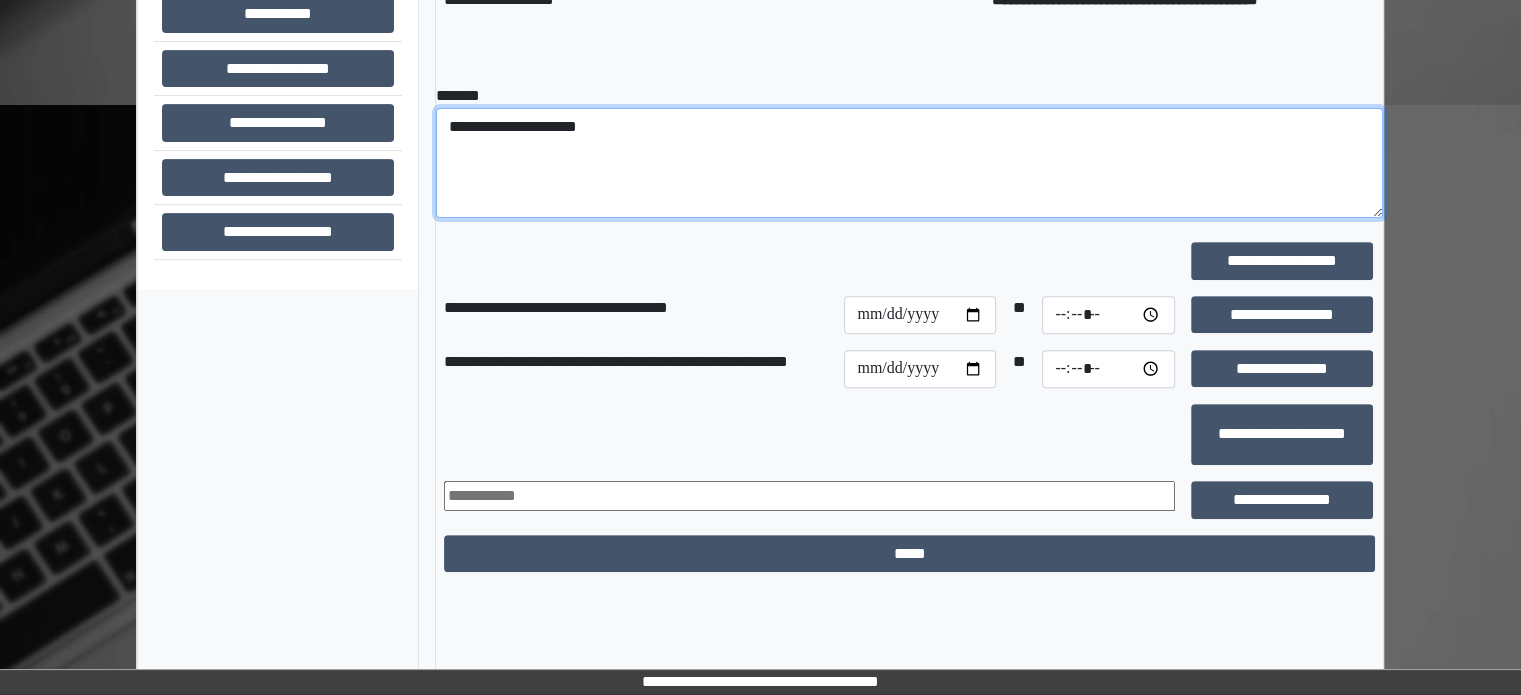 type on "**********" 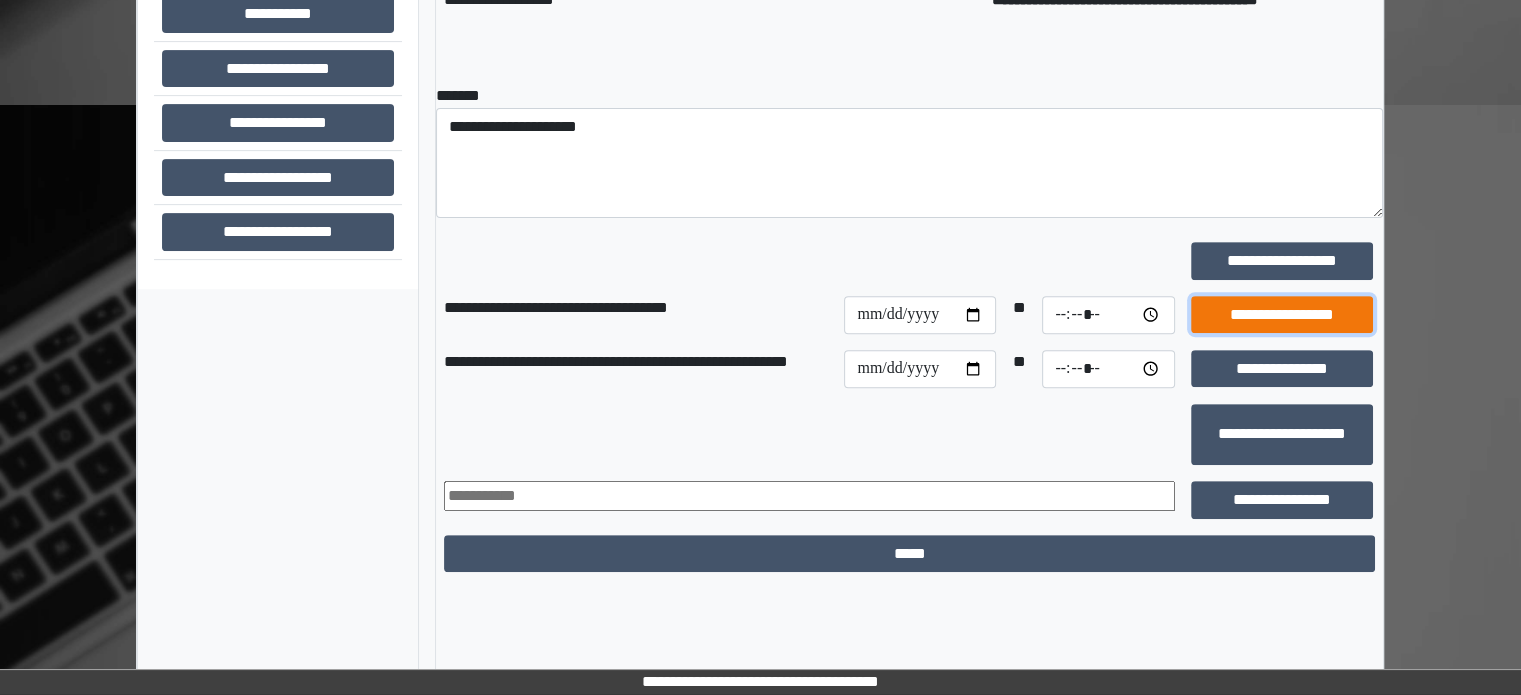 click on "**********" at bounding box center [1282, 315] 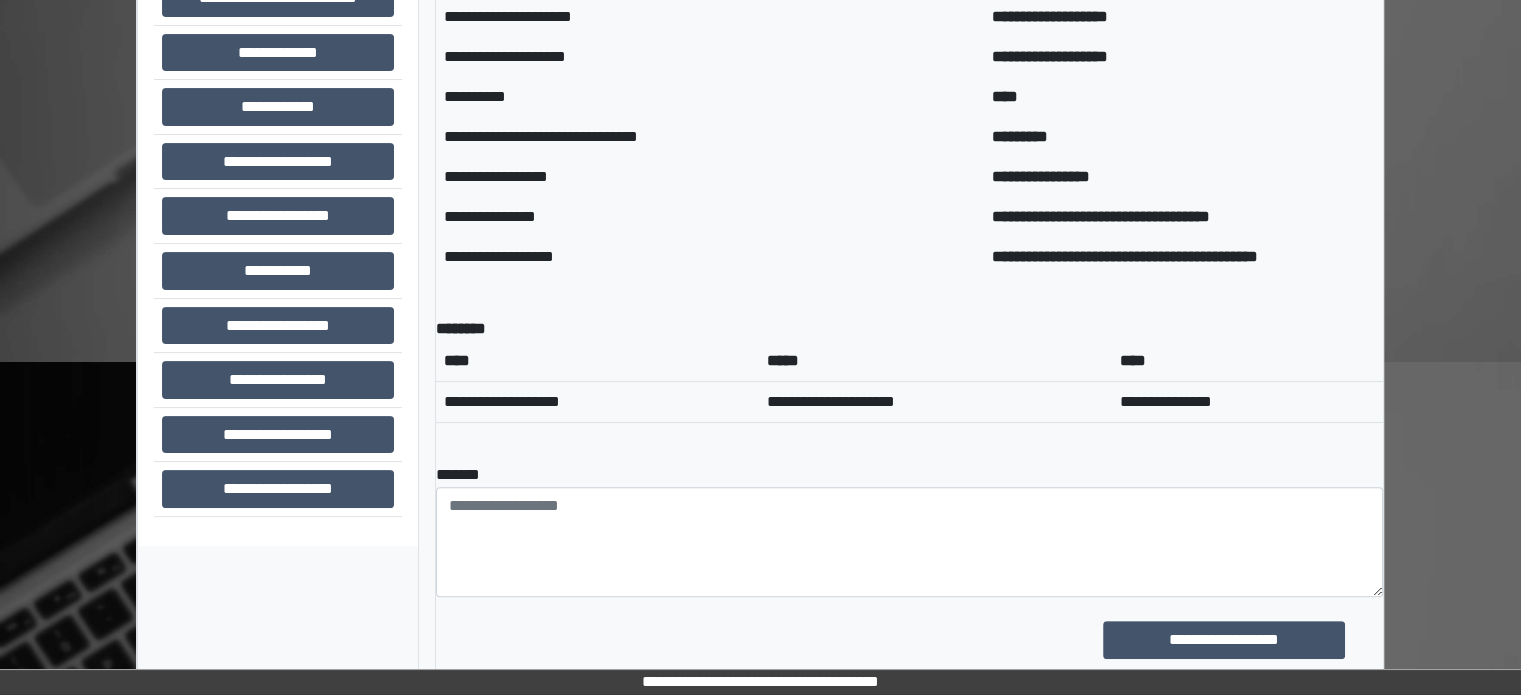 scroll, scrollTop: 328, scrollLeft: 0, axis: vertical 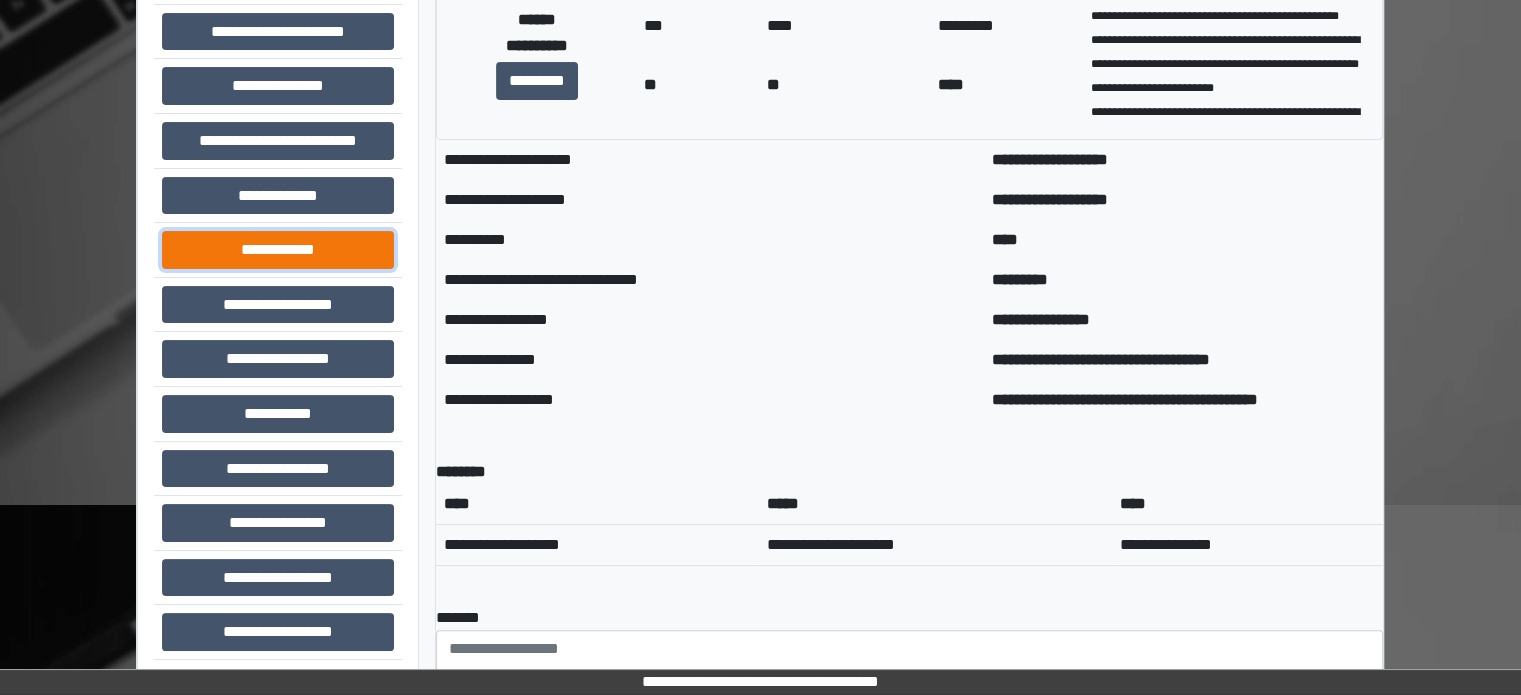click on "**********" at bounding box center [278, 250] 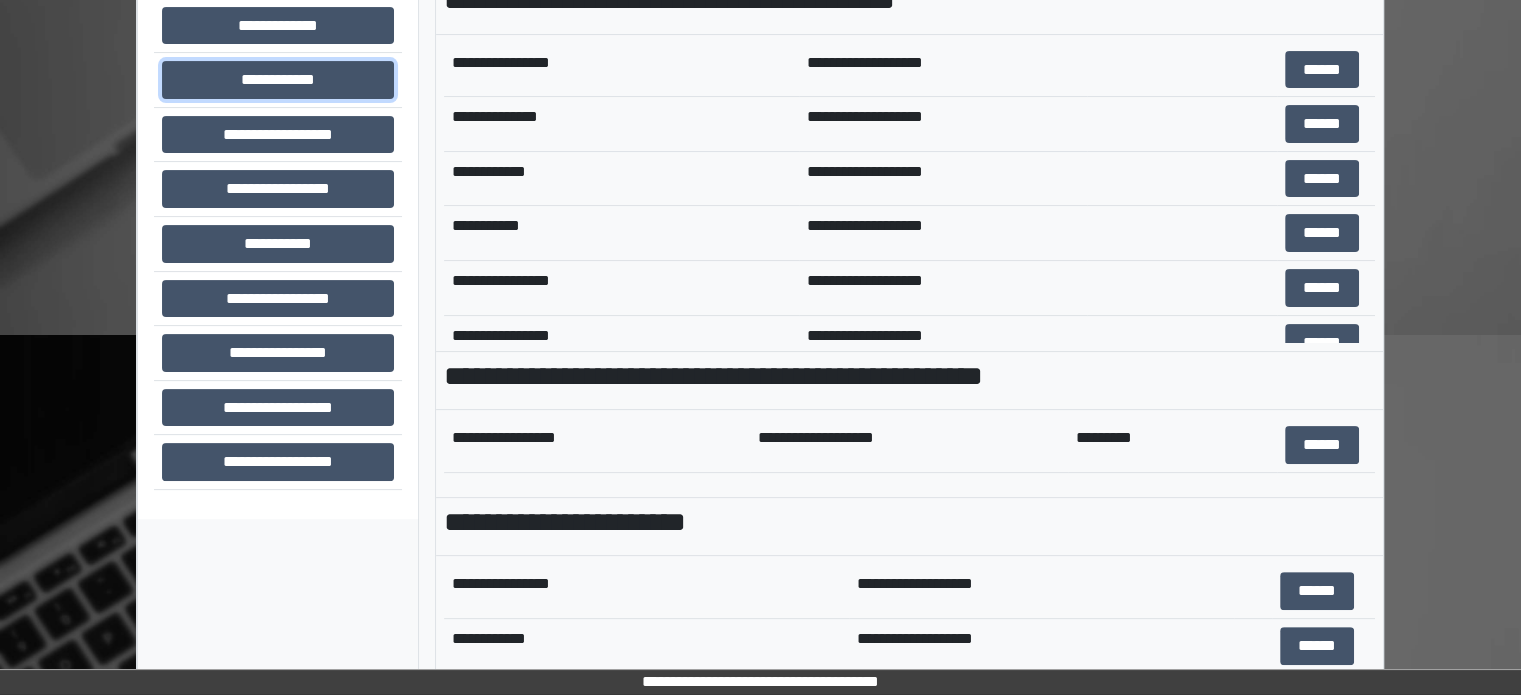 scroll, scrollTop: 708, scrollLeft: 0, axis: vertical 